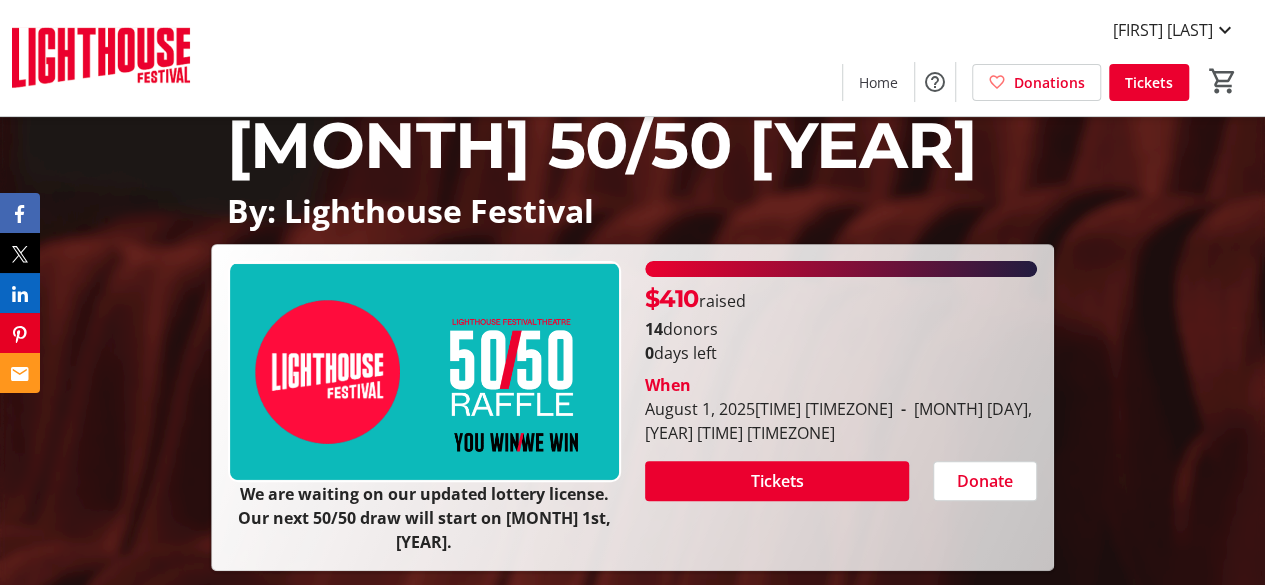 scroll, scrollTop: 200, scrollLeft: 0, axis: vertical 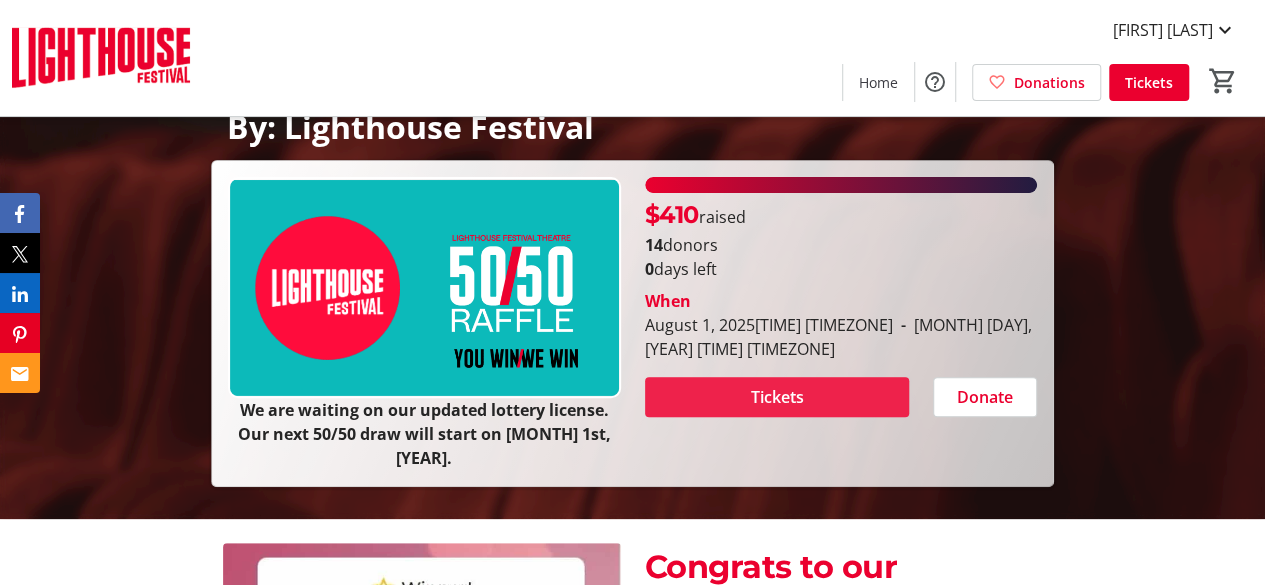 click at bounding box center (777, 397) 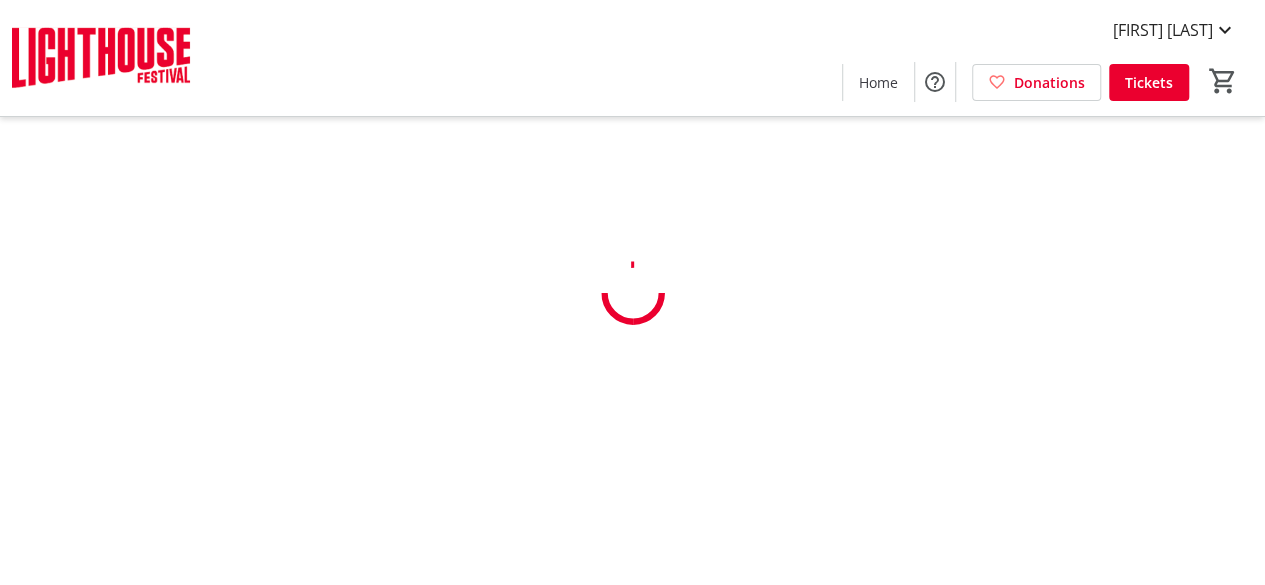 scroll, scrollTop: 0, scrollLeft: 0, axis: both 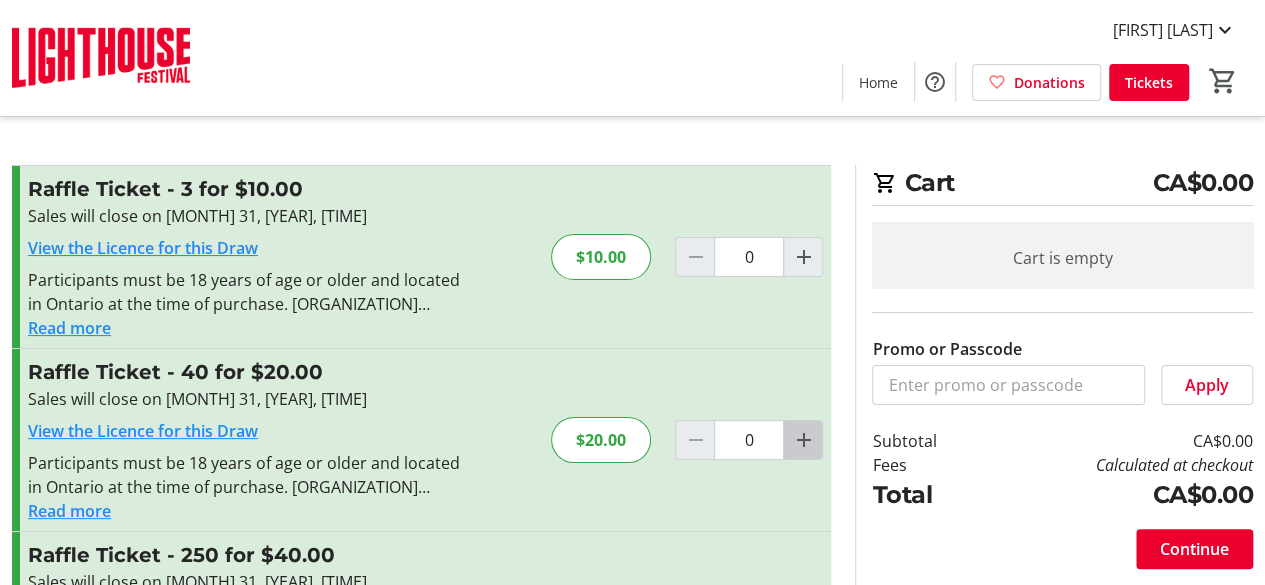 click 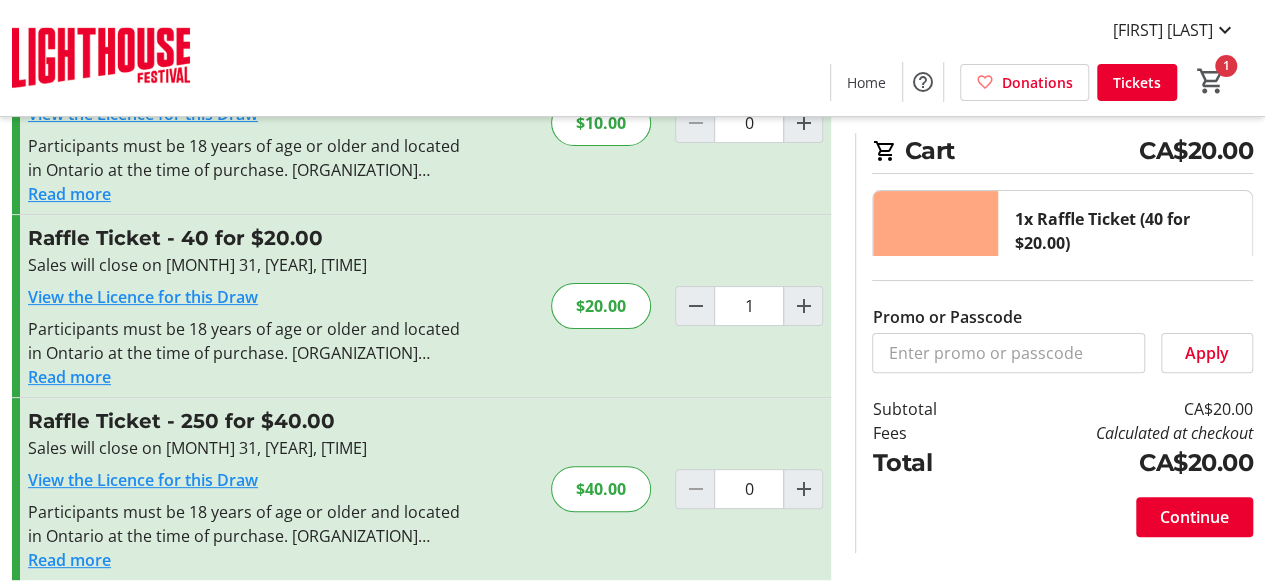 scroll, scrollTop: 152, scrollLeft: 0, axis: vertical 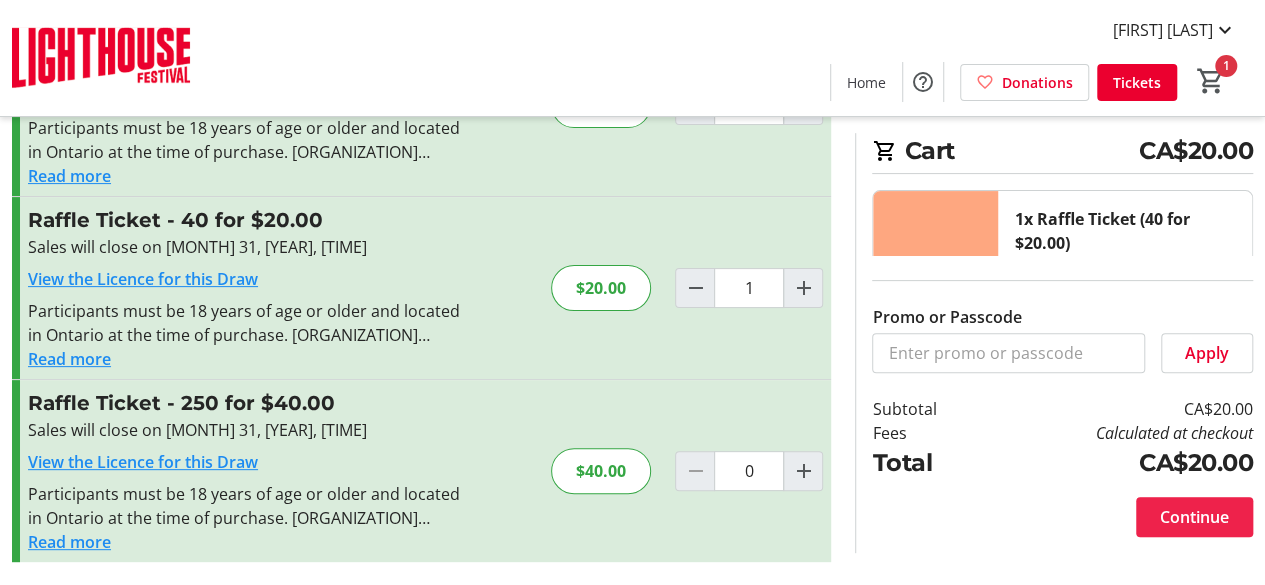 click on "Continue" 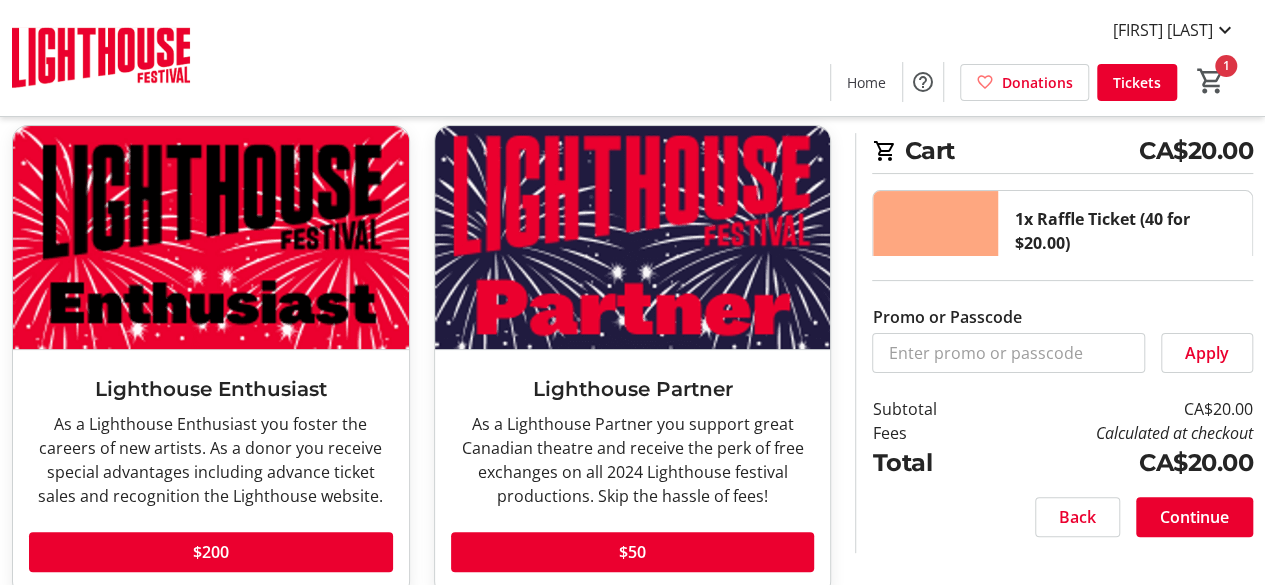 scroll, scrollTop: 134, scrollLeft: 0, axis: vertical 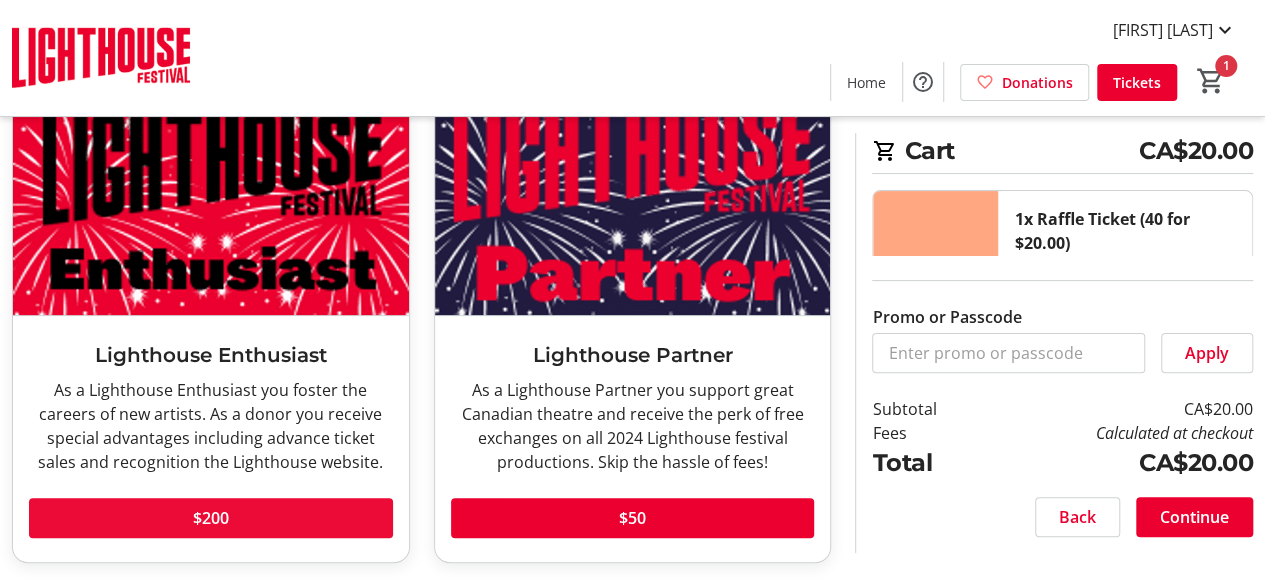 click 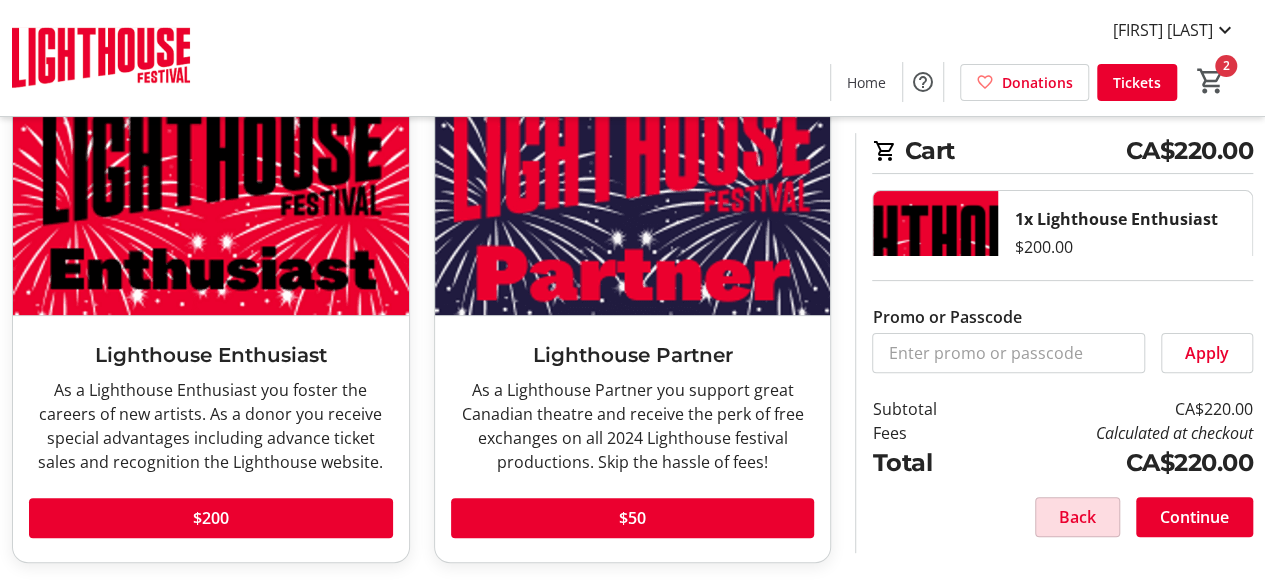 click on "Back" 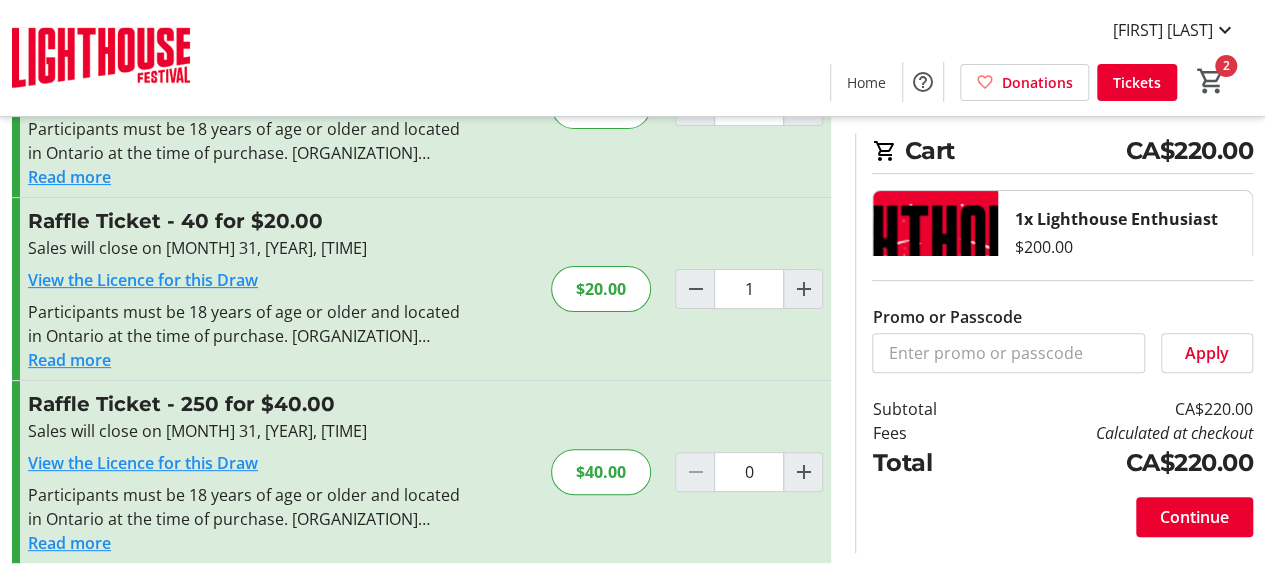 scroll, scrollTop: 152, scrollLeft: 0, axis: vertical 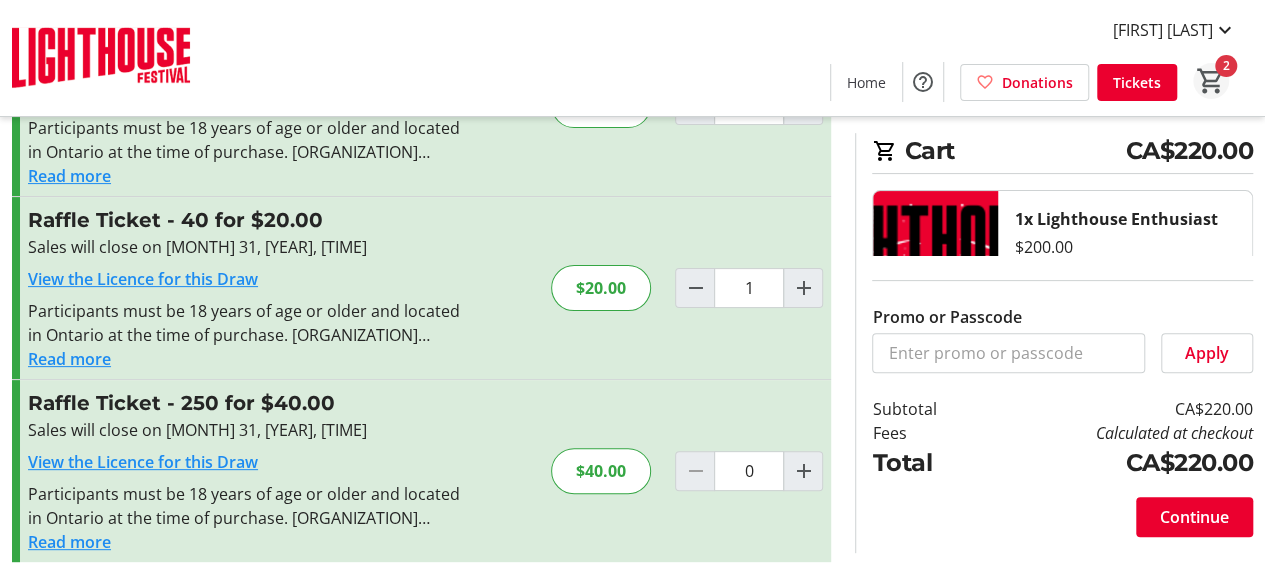 click on "Home  Donations   Tickets  2" 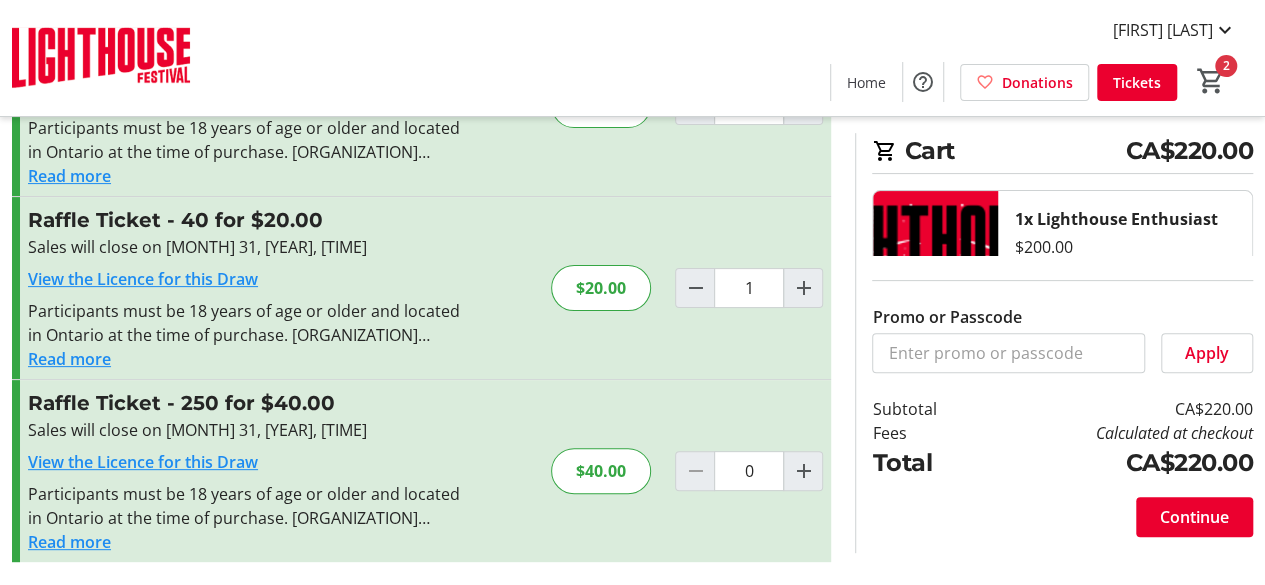 click on "Home  Donations   Tickets  2" 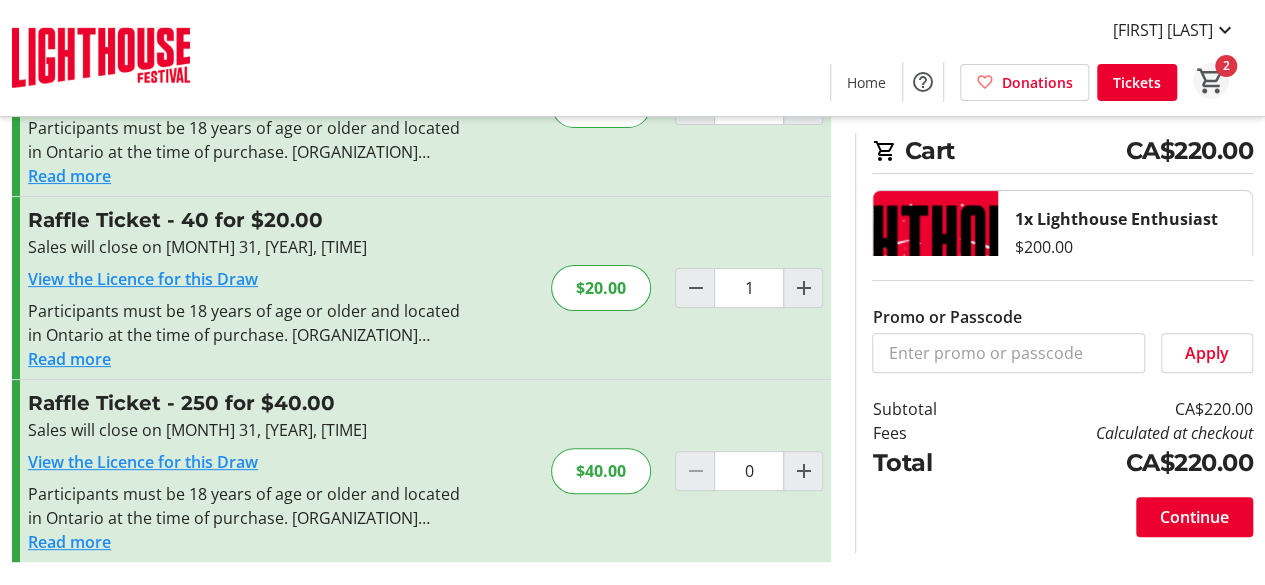 click on "Home  Donations   Tickets  2" 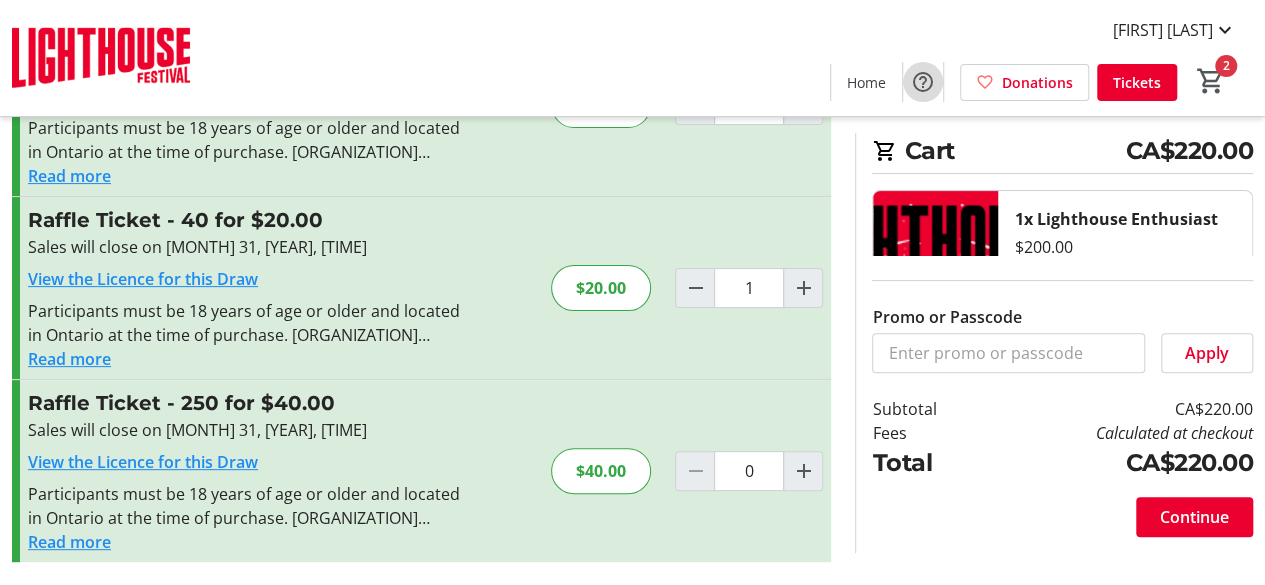 click 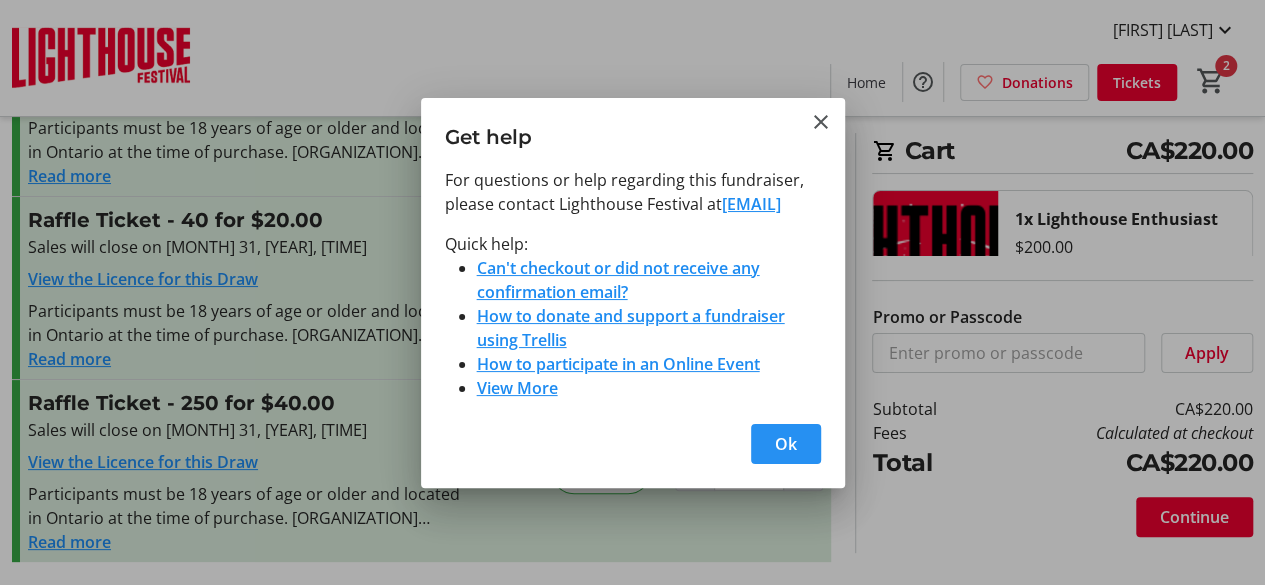 click on "Ok" at bounding box center [786, 444] 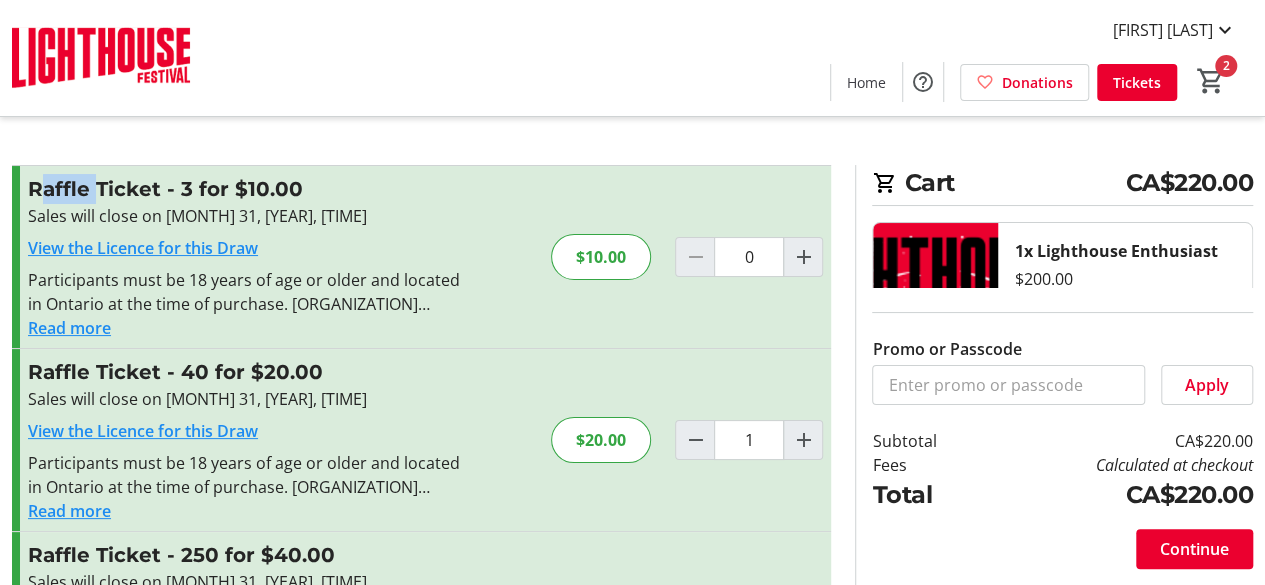 scroll, scrollTop: 0, scrollLeft: 0, axis: both 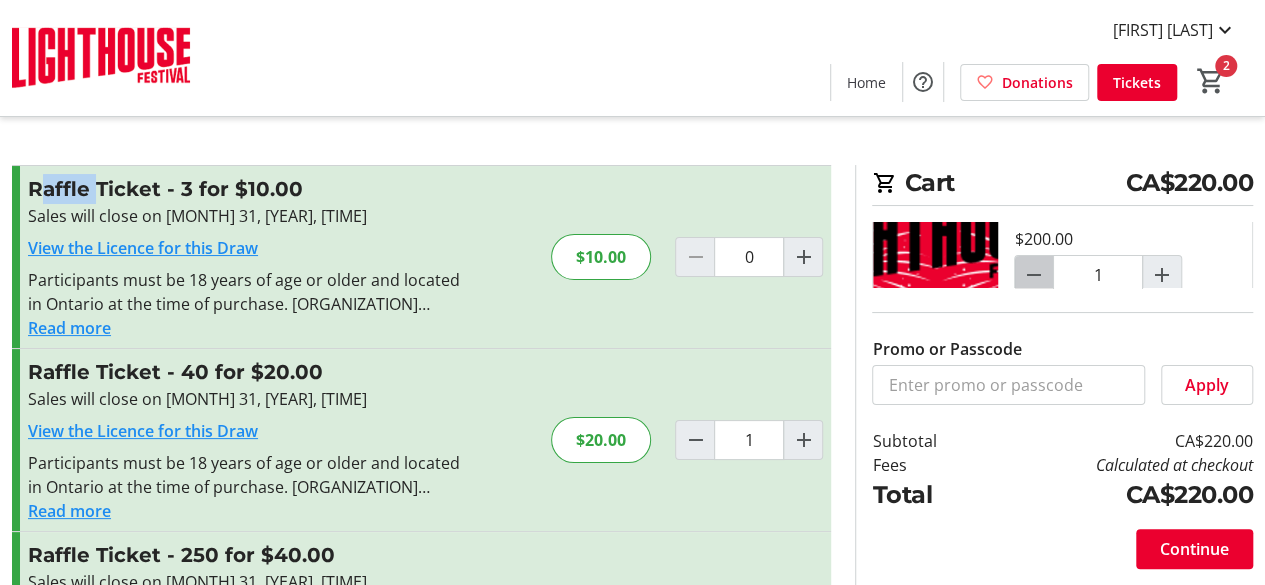 click 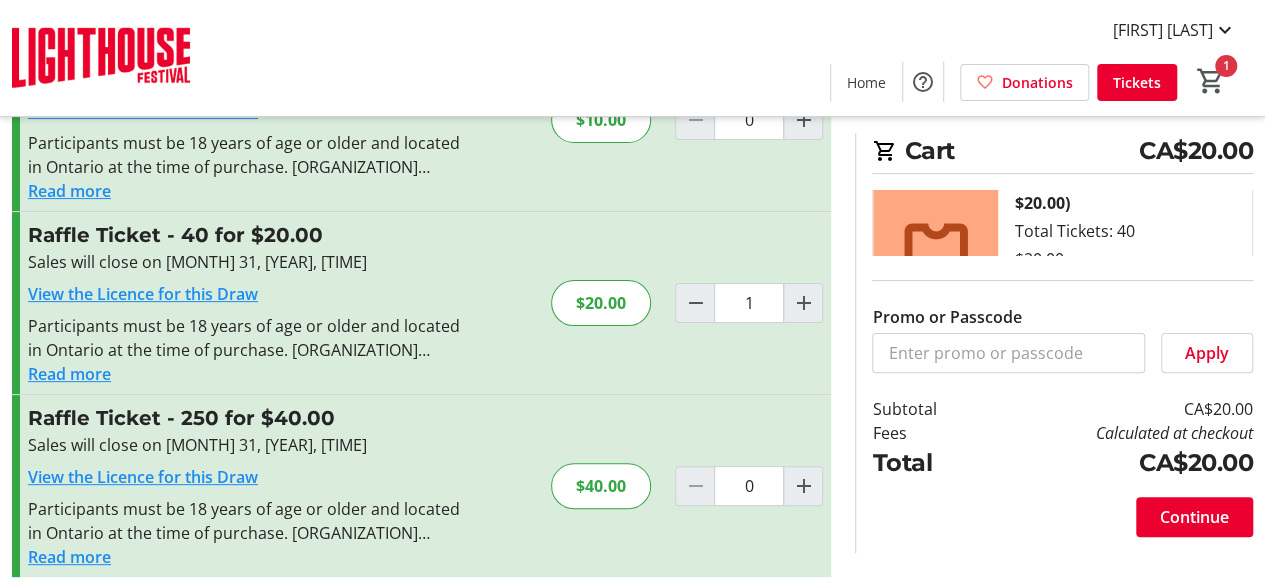 scroll, scrollTop: 152, scrollLeft: 0, axis: vertical 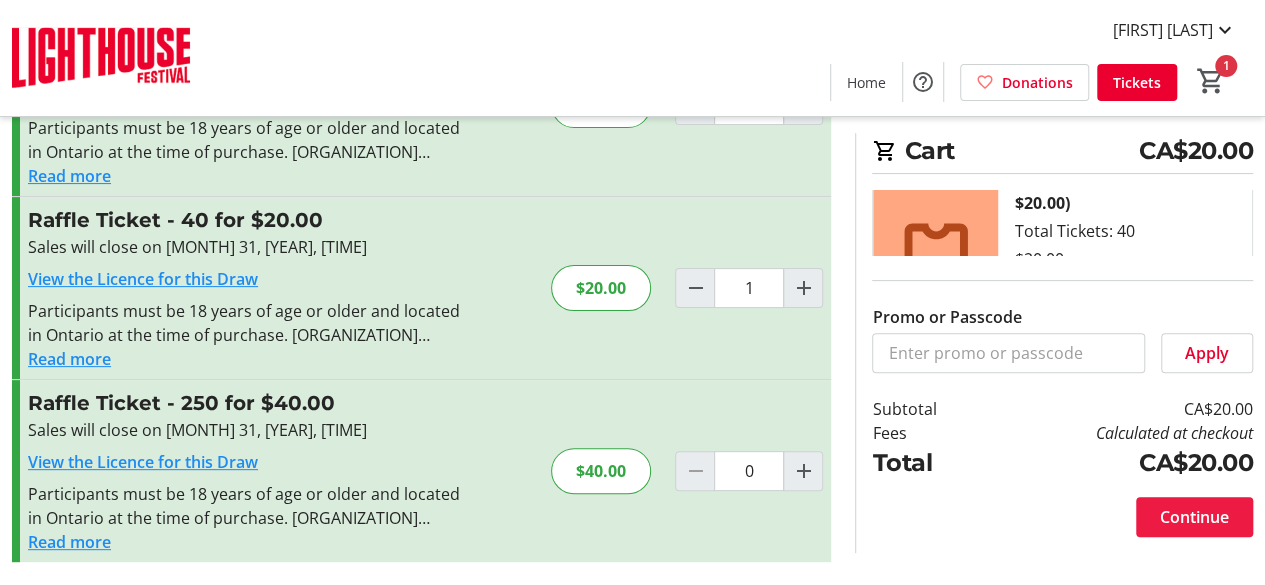 click on "Continue" 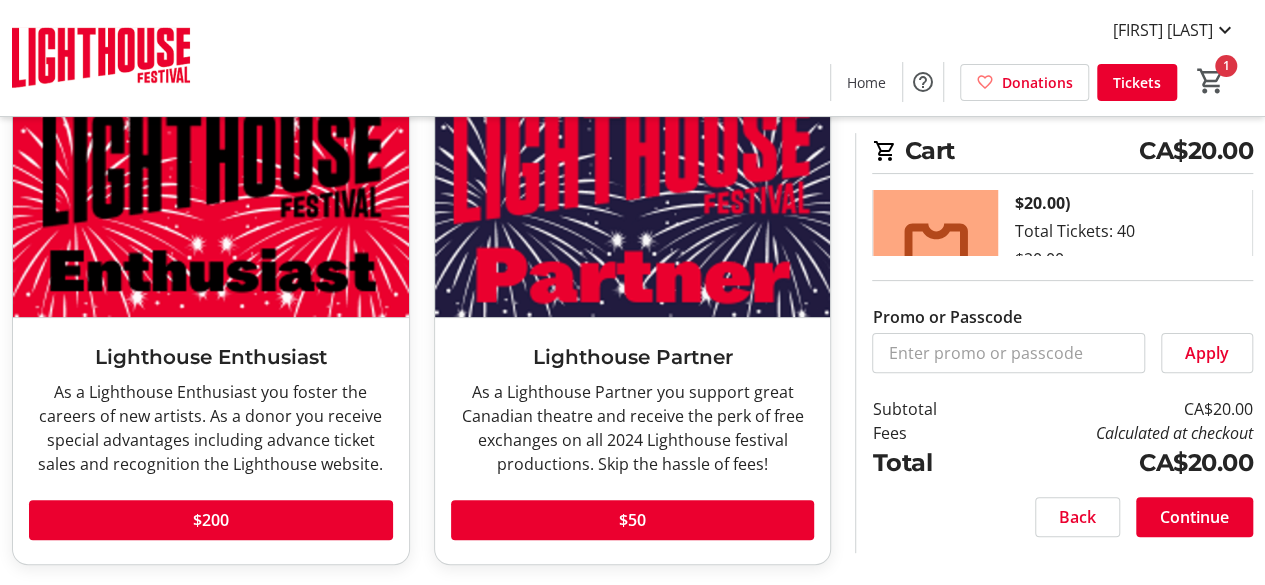 scroll, scrollTop: 134, scrollLeft: 0, axis: vertical 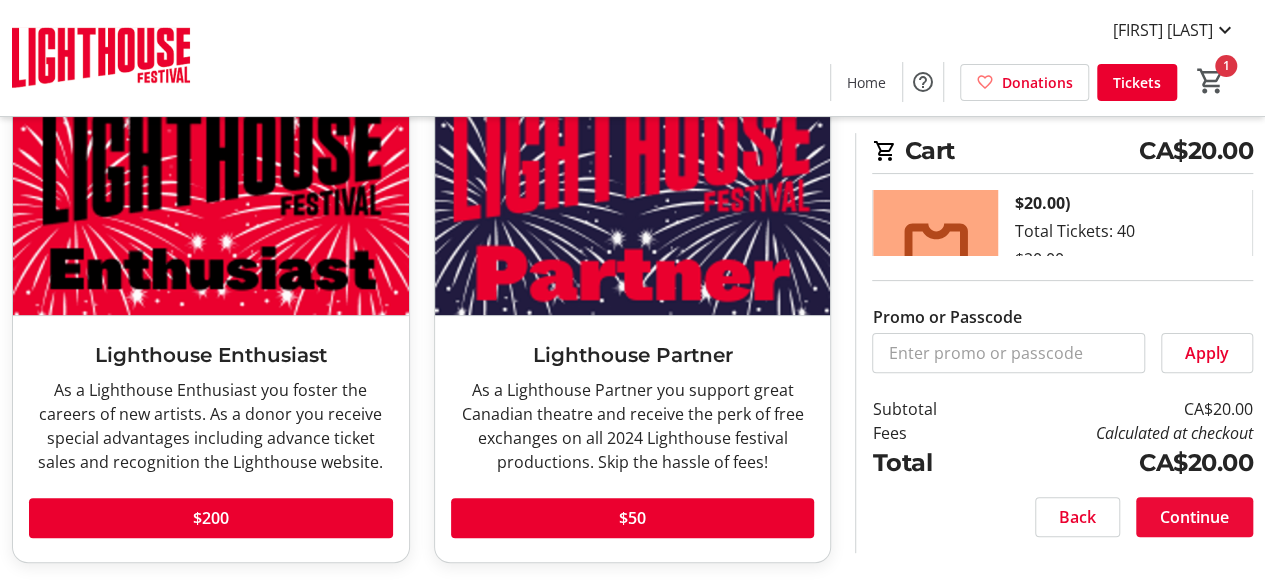 click on "Continue" 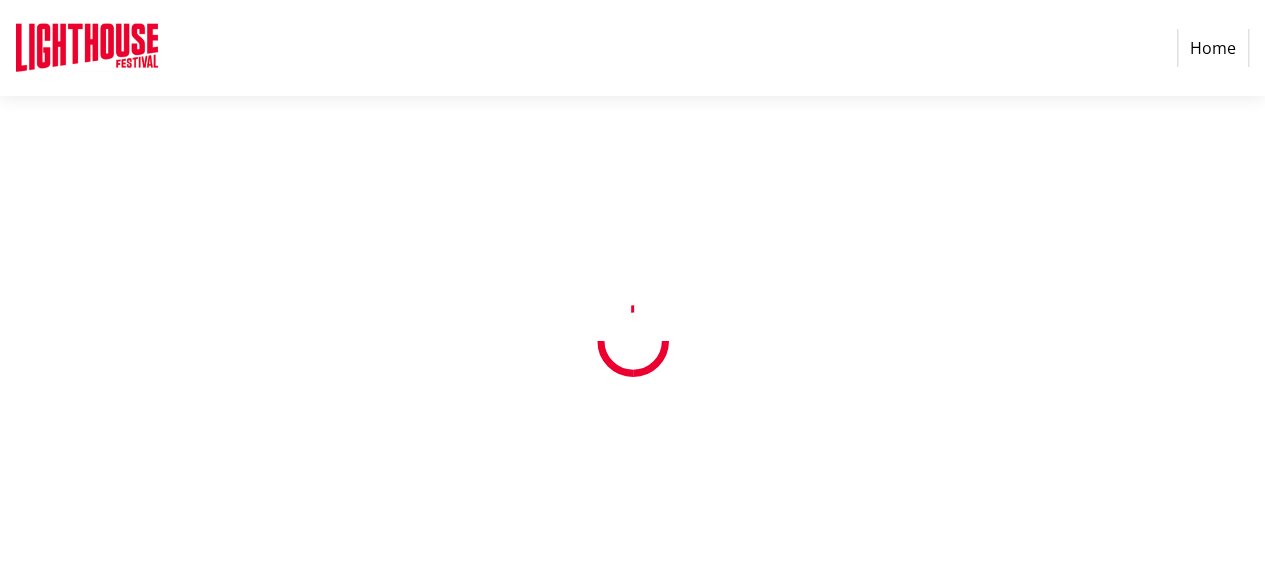 scroll, scrollTop: 0, scrollLeft: 0, axis: both 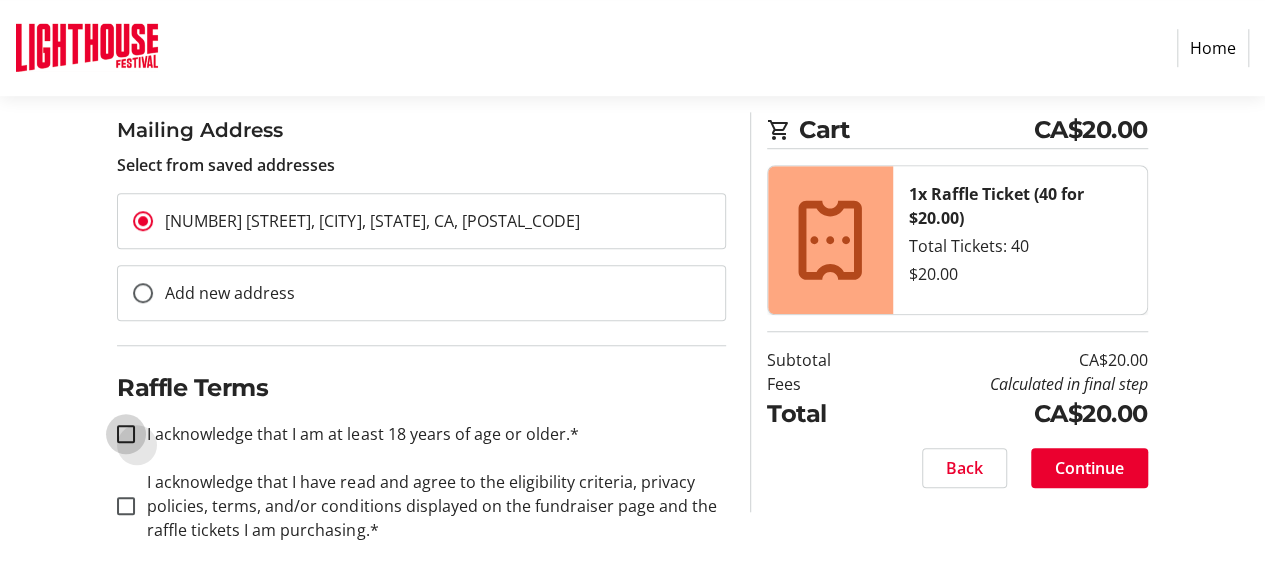 click on "I acknowledge that I am at least 18 years of age or older.*" at bounding box center [126, 434] 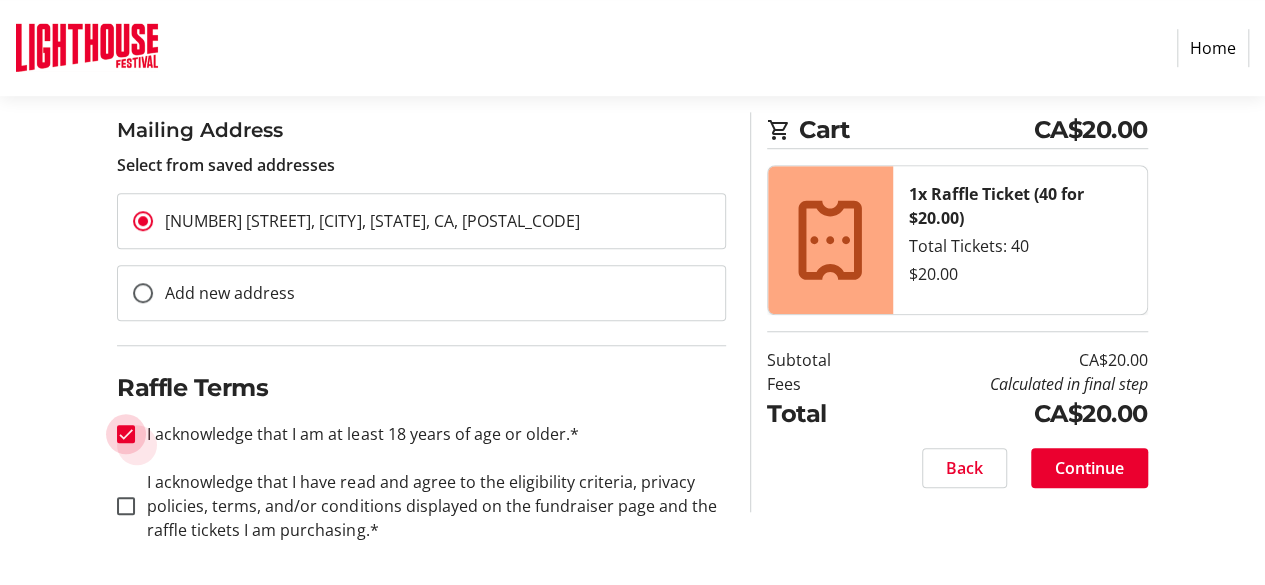 checkbox on "true" 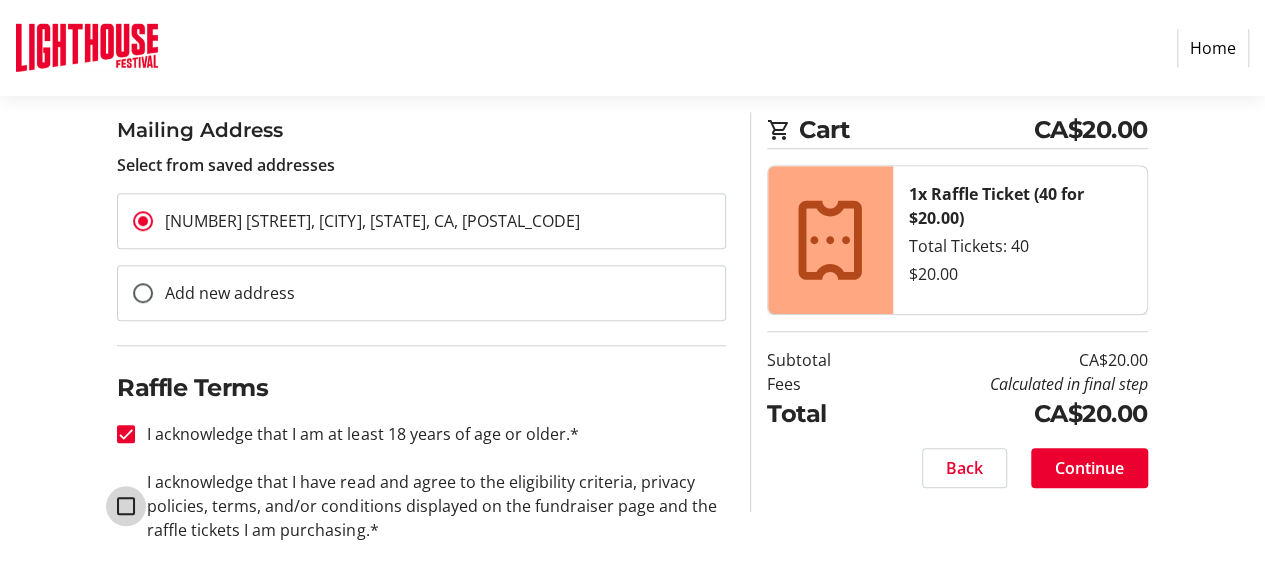 click on "I acknowledge that I have read and agree to the eligibility criteria, privacy policies, terms,
and/or conditions displayed on the fundraiser page and the raffle tickets I am purchasing.*" at bounding box center [126, 506] 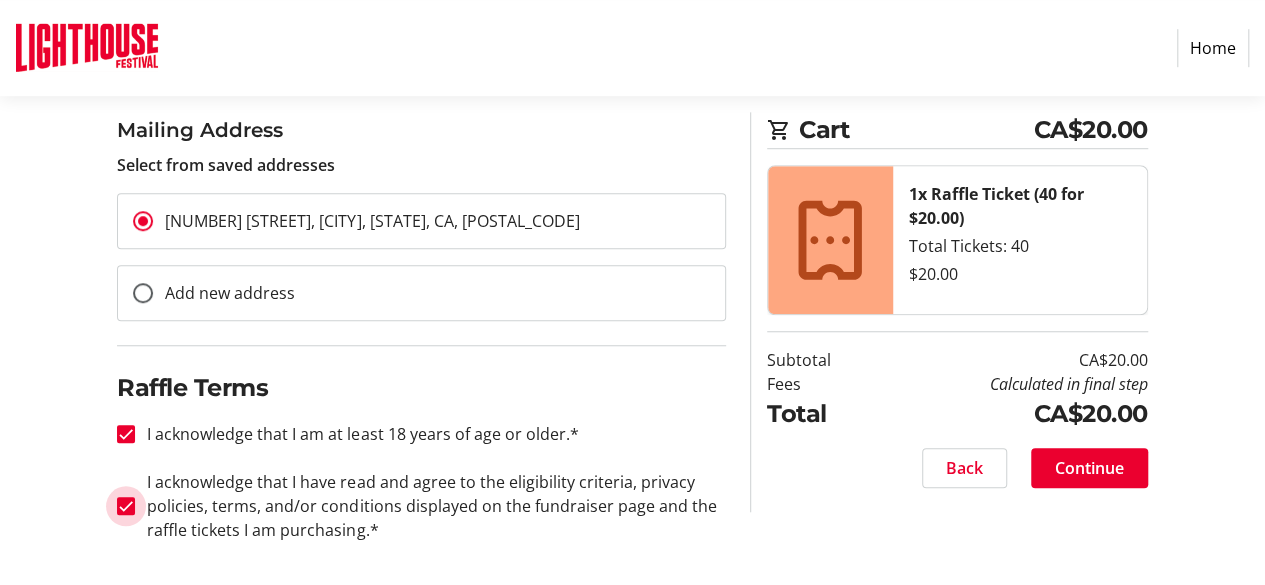checkbox on "true" 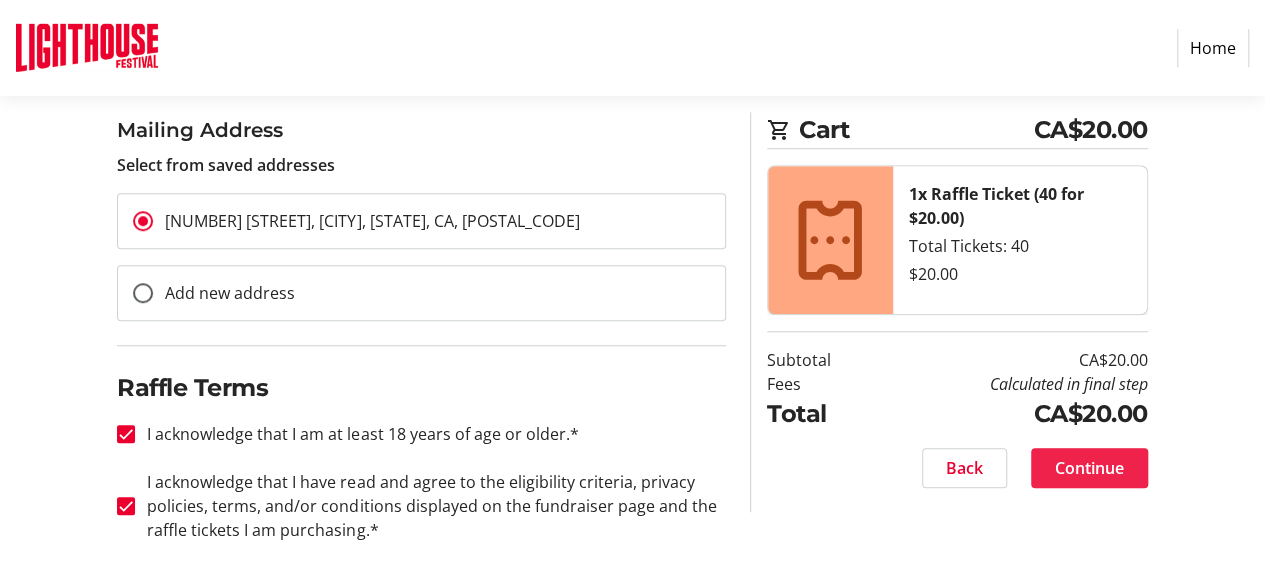 click on "Continue" 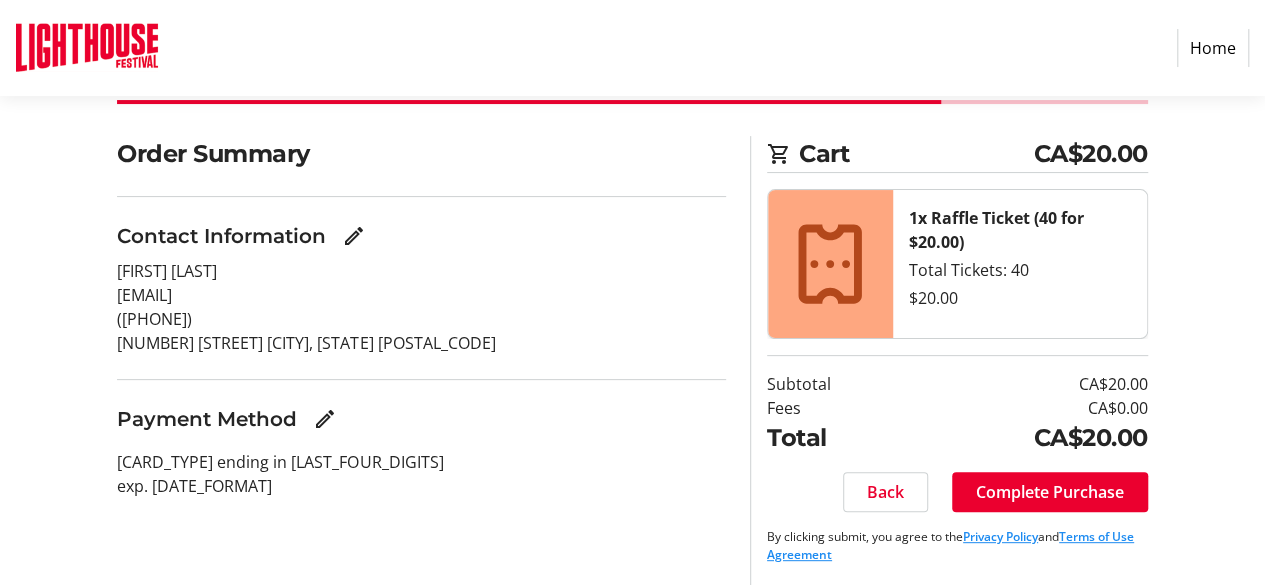 scroll, scrollTop: 127, scrollLeft: 0, axis: vertical 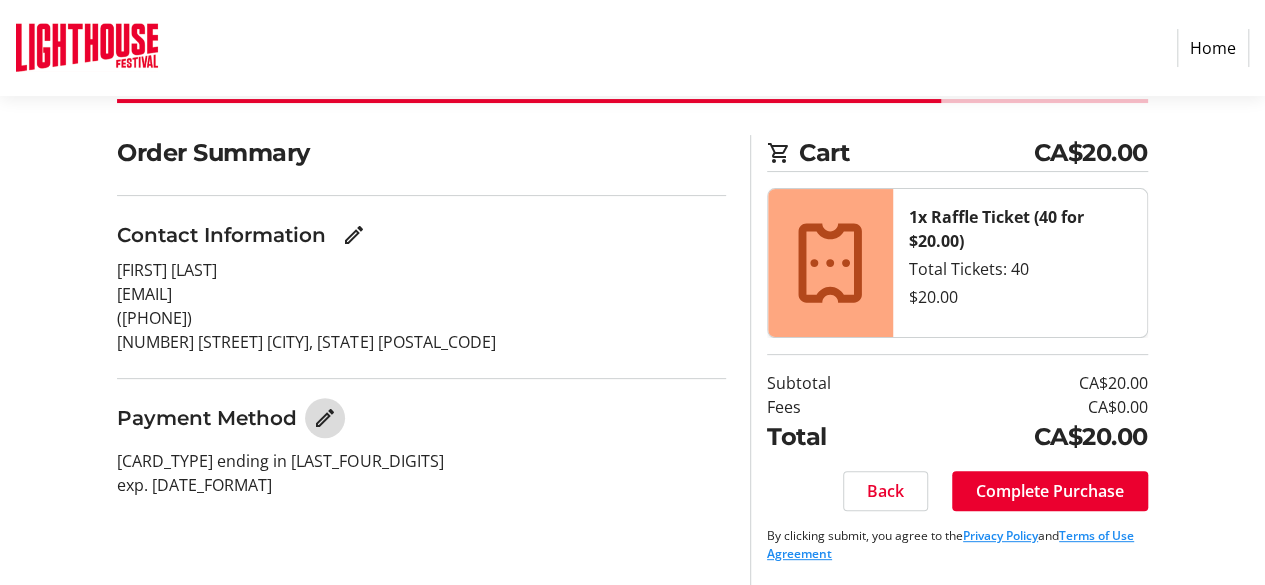 click 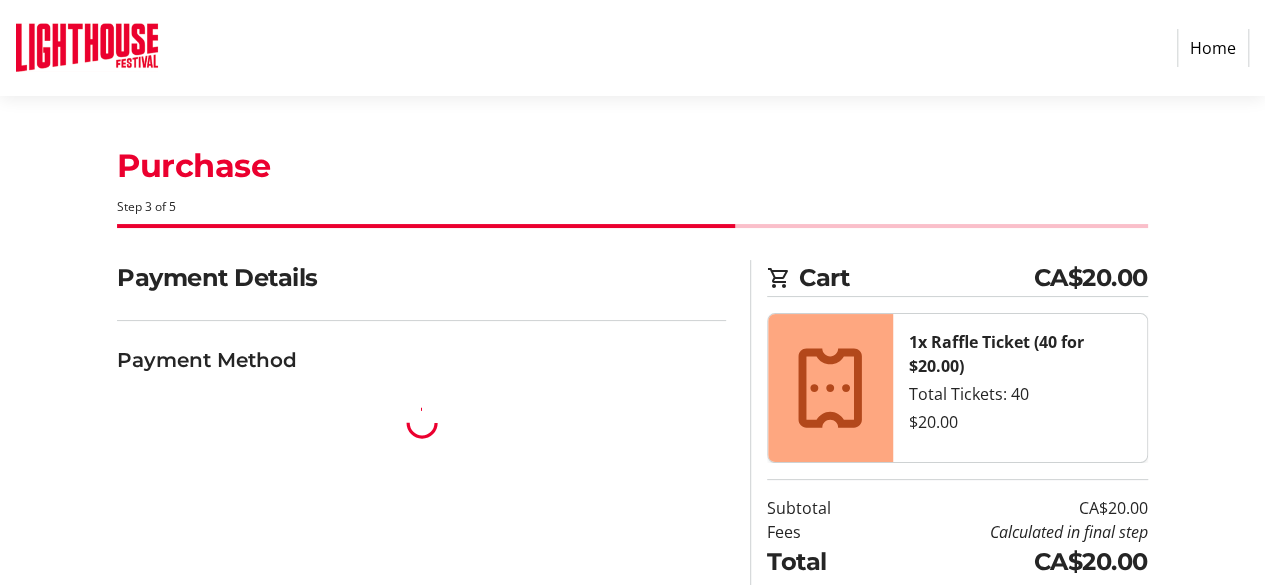 scroll, scrollTop: 0, scrollLeft: 0, axis: both 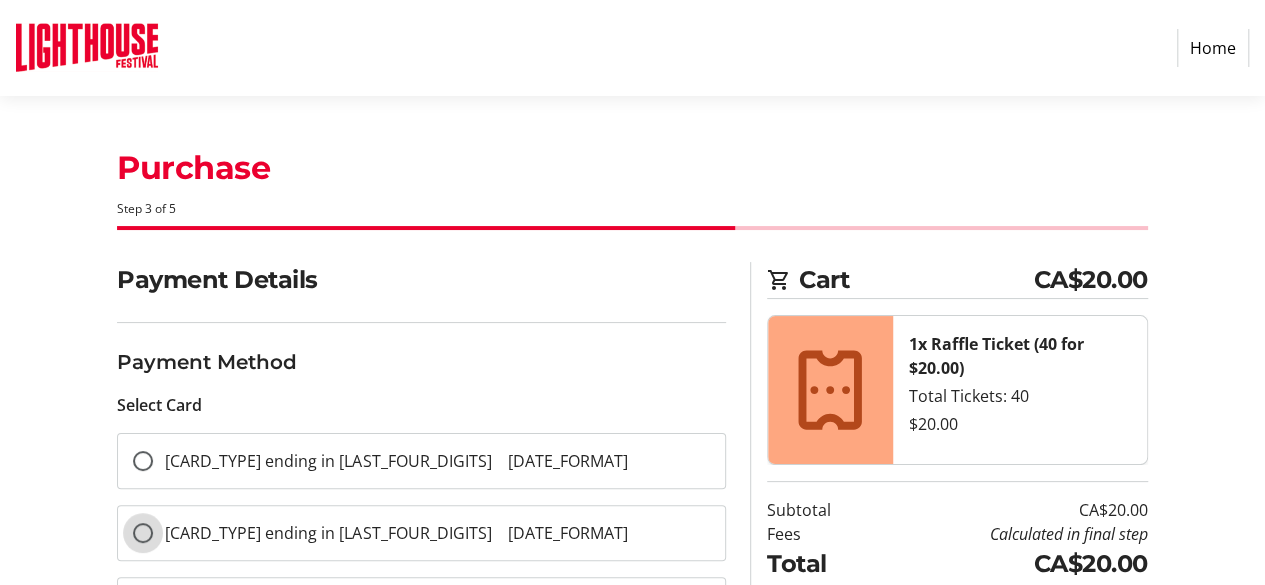 click on "[CARD_TYPE] ending in [LAST_FOUR_DIGITS] [DATE_FORMAT]" at bounding box center (143, 533) 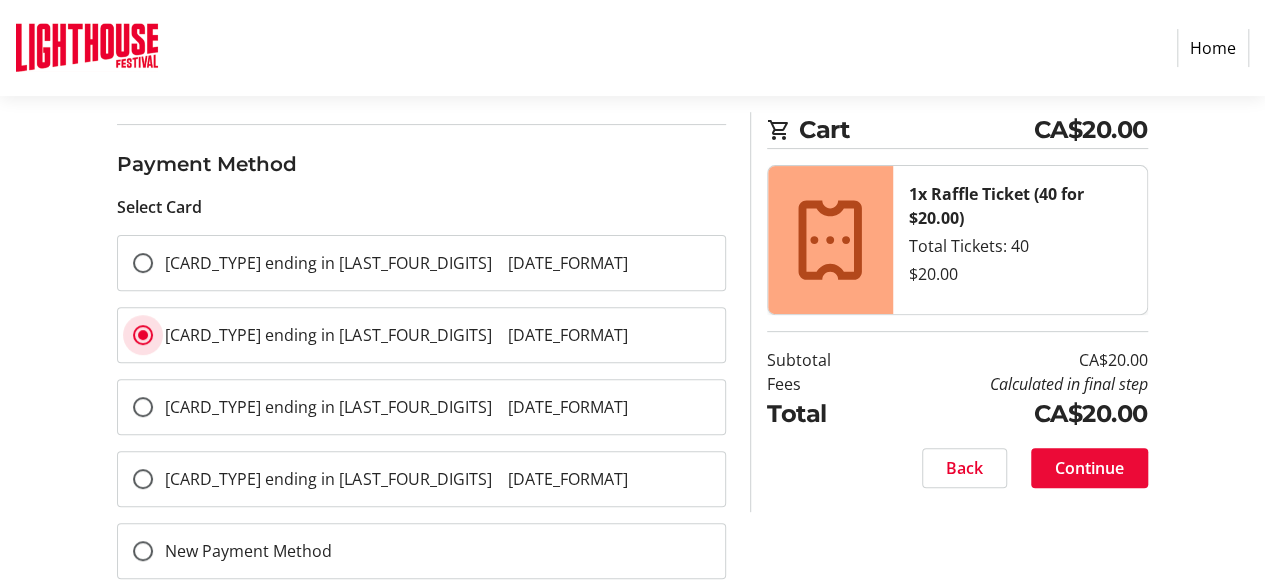 scroll, scrollTop: 200, scrollLeft: 0, axis: vertical 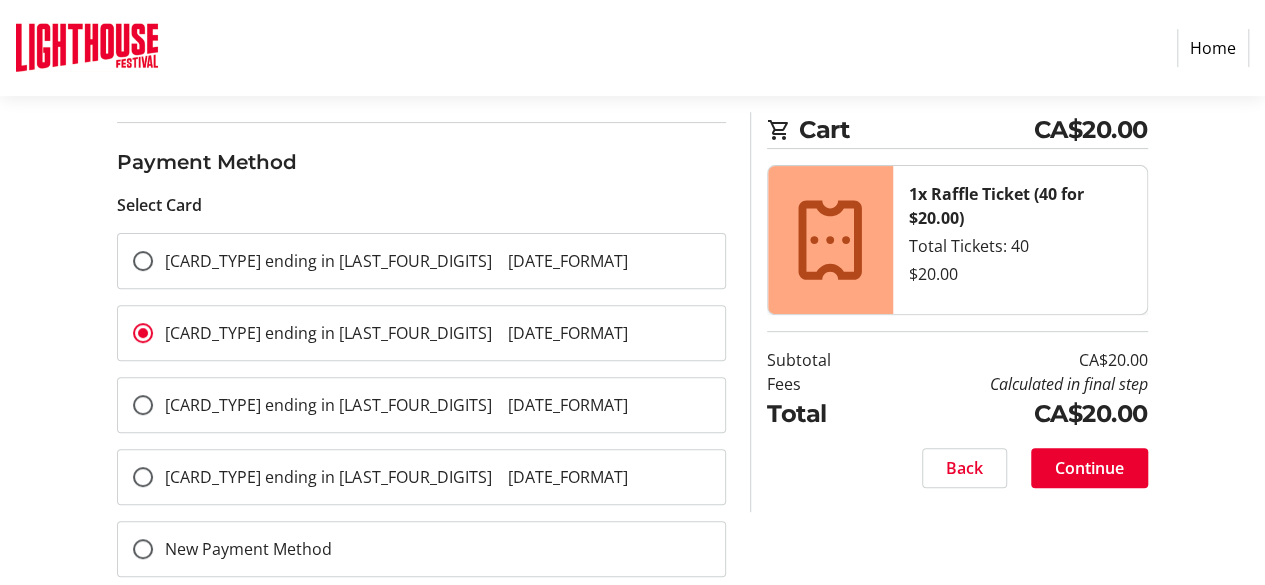 click on "[CARD_TYPE] ending in [LAST_FOUR_DIGITS] [DATE_FORMAT]" at bounding box center (421, 261) 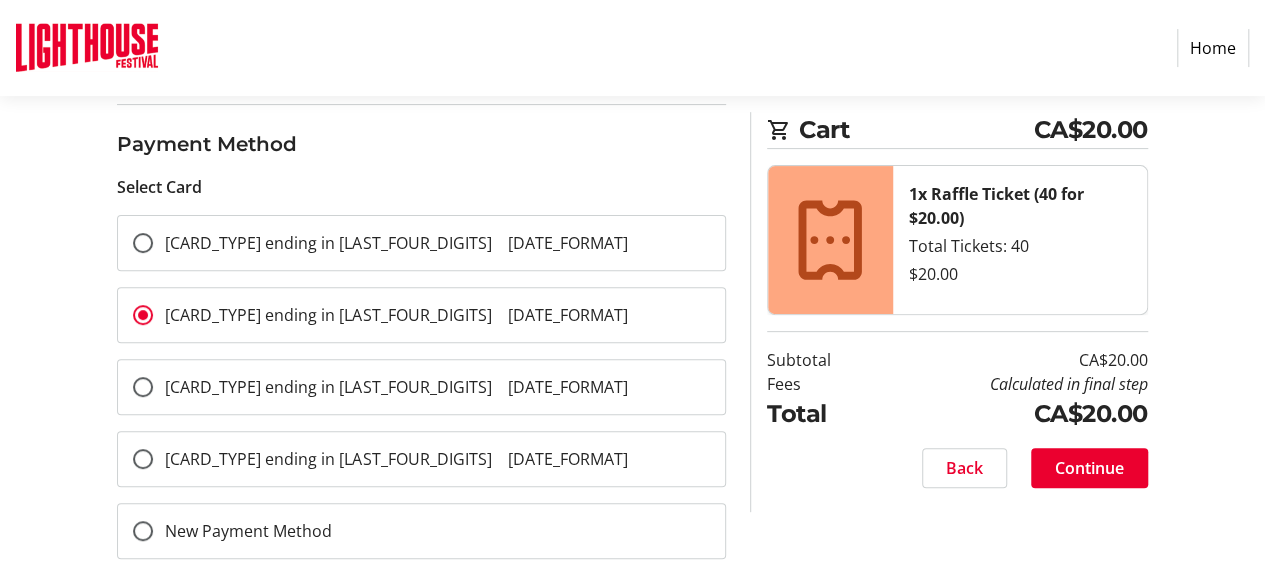 scroll, scrollTop: 228, scrollLeft: 0, axis: vertical 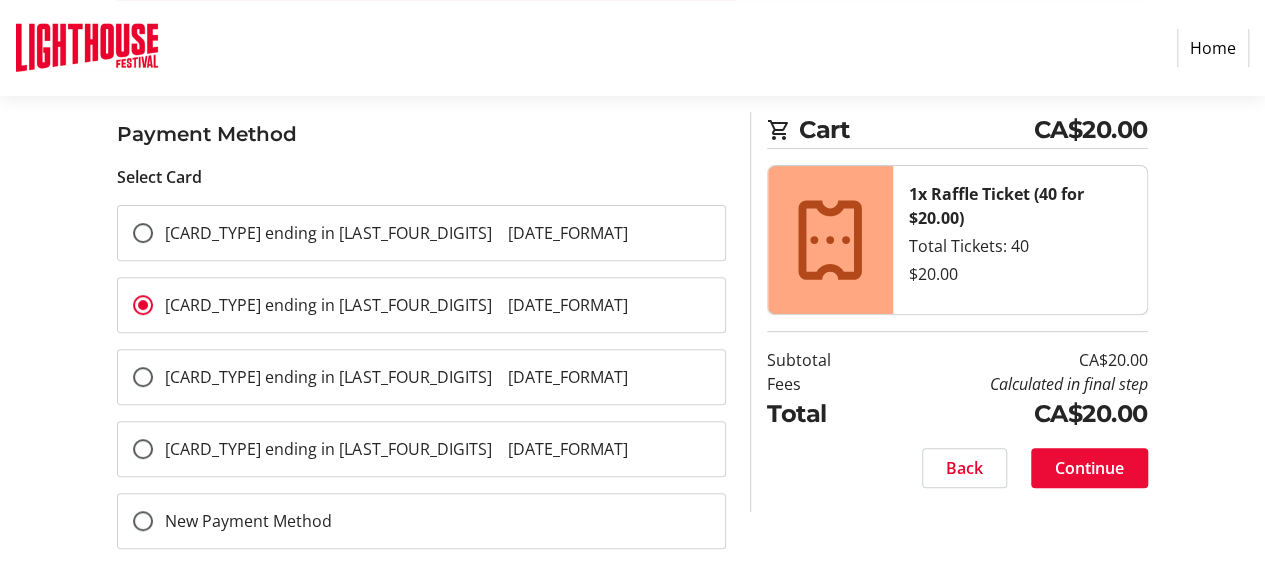 drag, startPoint x: 1069, startPoint y: 468, endPoint x: 1075, endPoint y: 484, distance: 17.088007 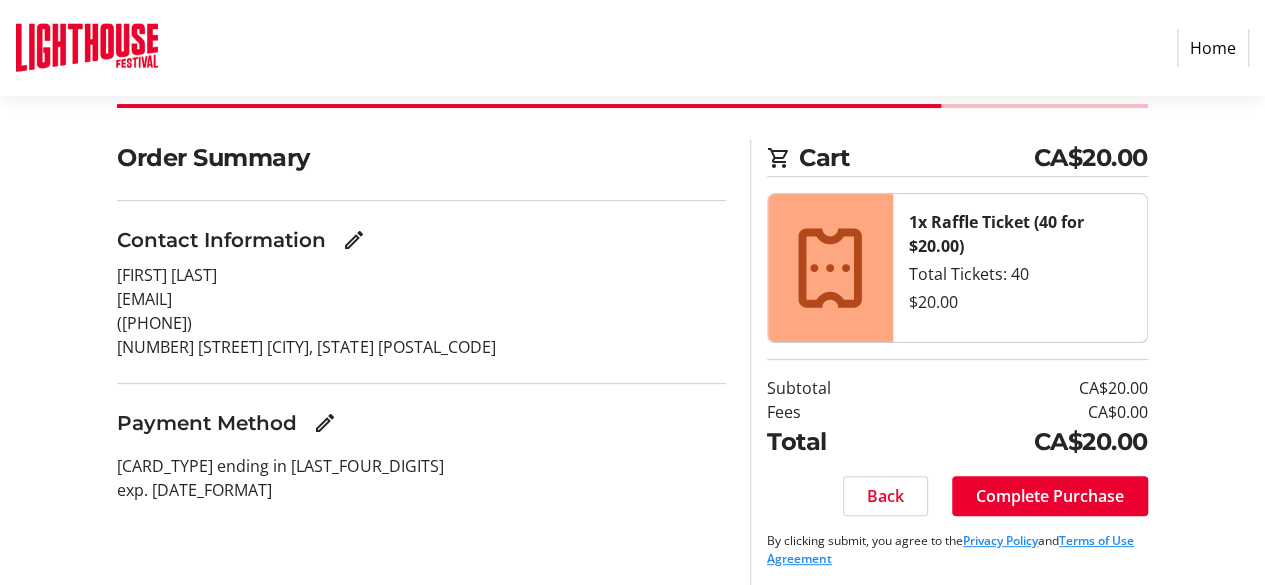 scroll, scrollTop: 127, scrollLeft: 0, axis: vertical 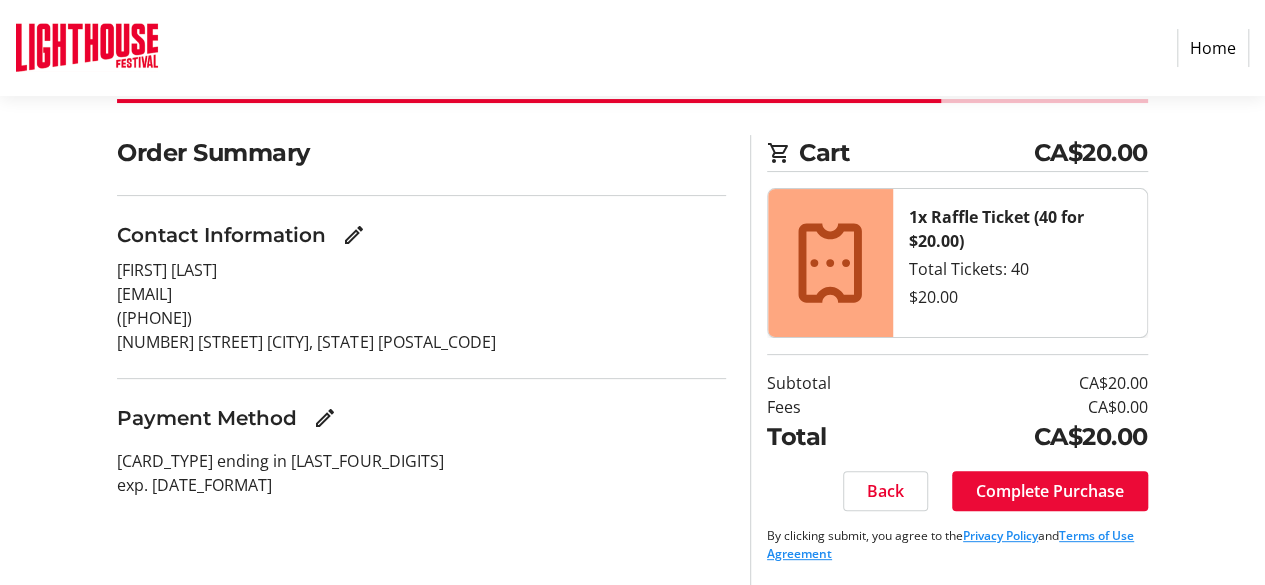 click on "Complete Purchase" 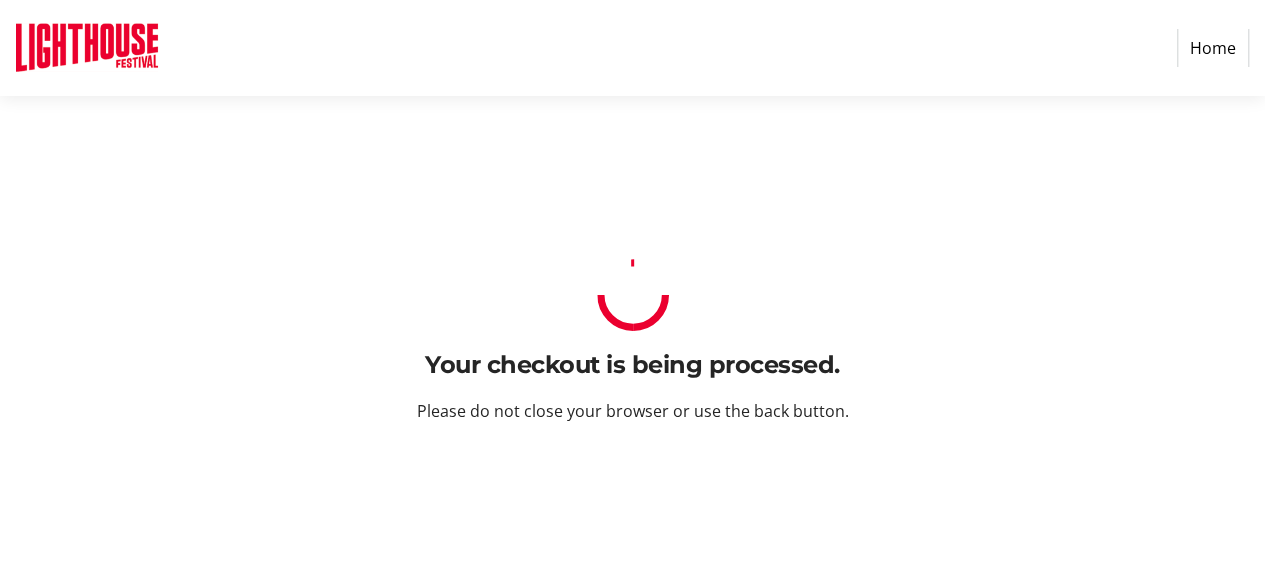 scroll, scrollTop: 0, scrollLeft: 0, axis: both 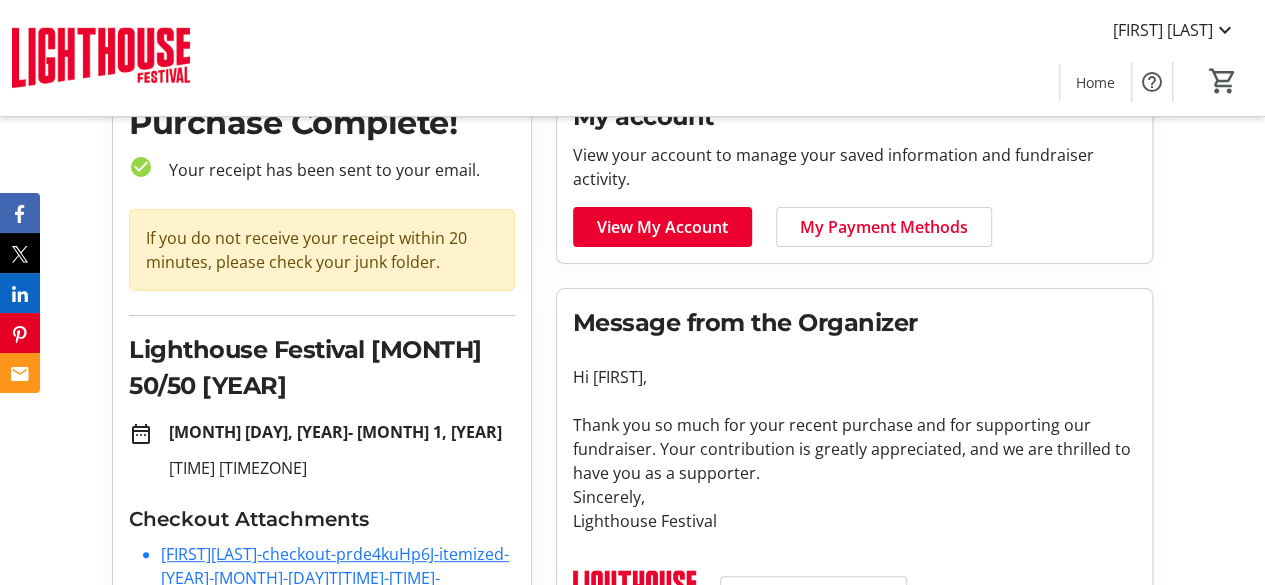 click on "[FIRST][LAST]-checkout-prde4kuHp6J-itemized-[YEAR]-[MONTH]-[DAY]T[TIME]-[TIME]-[TIME].pdf" 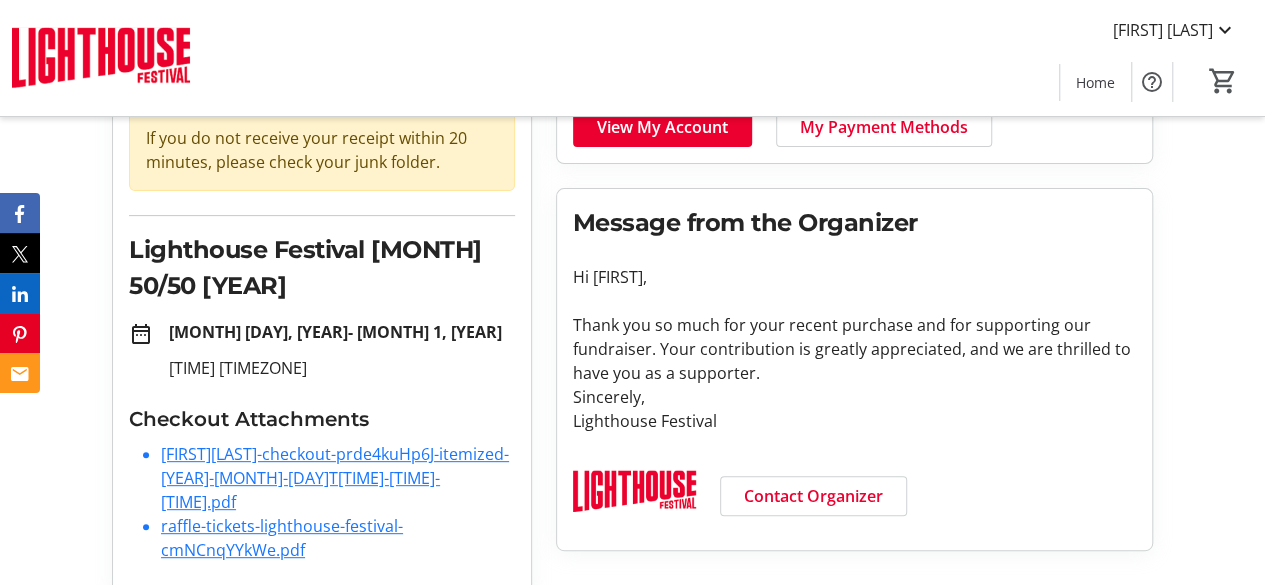 click on "[FIRST][LAST]-checkout-prde4kuHp6J-itemized-[YEAR]-[MONTH]-[DAY]T[TIME]-[TIME]-[TIME].pdf" 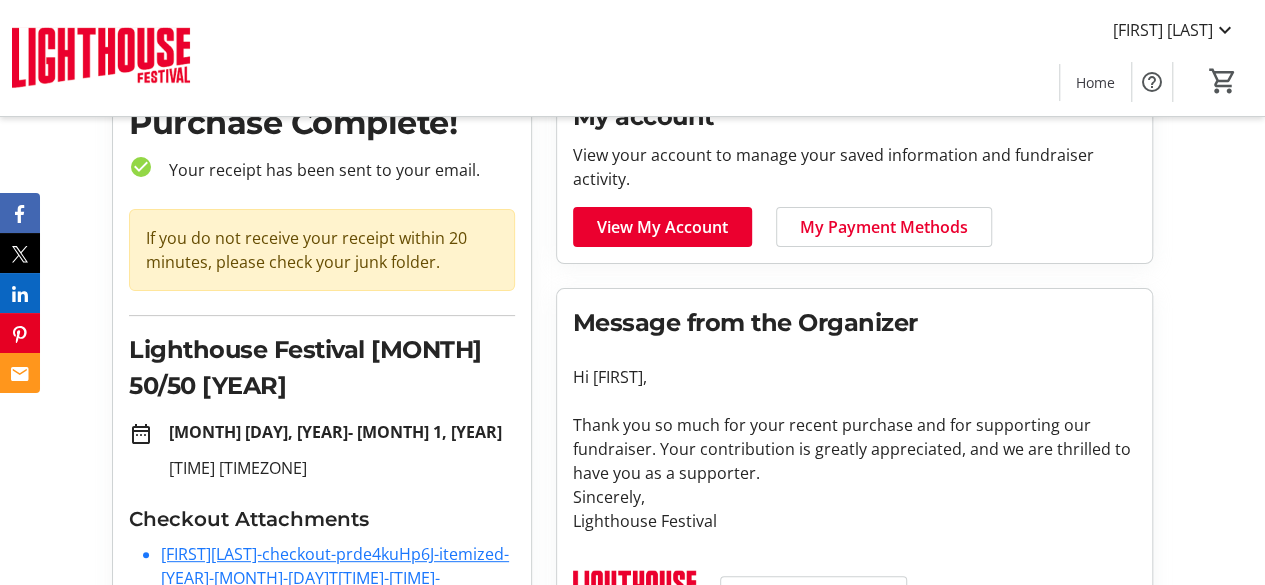 scroll, scrollTop: 0, scrollLeft: 0, axis: both 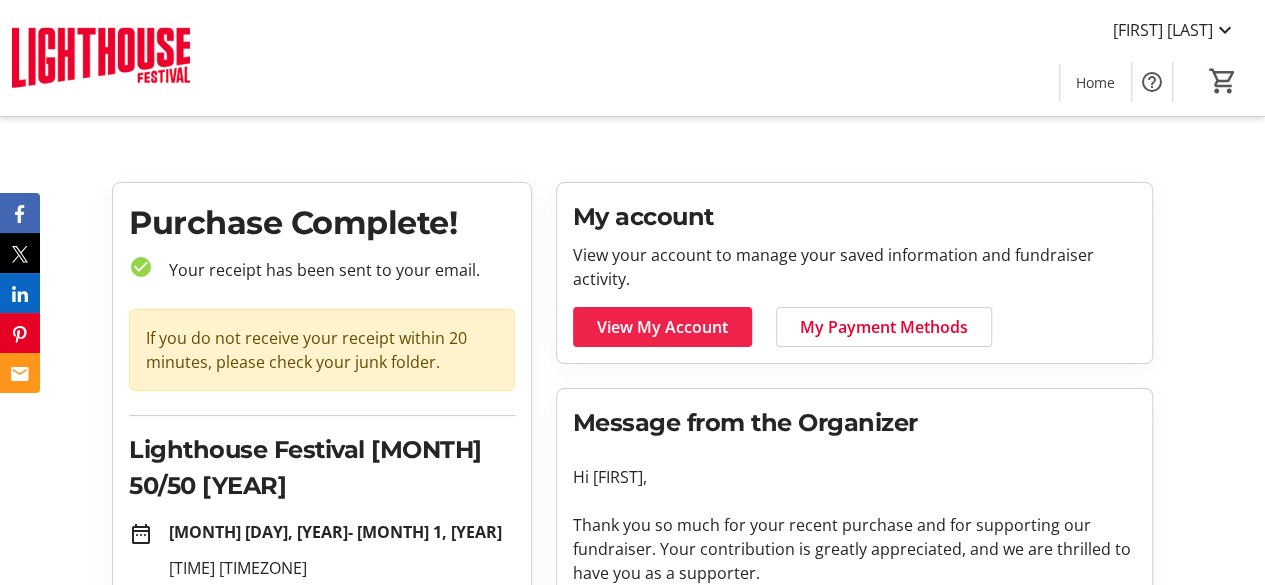 click on "View My Account" 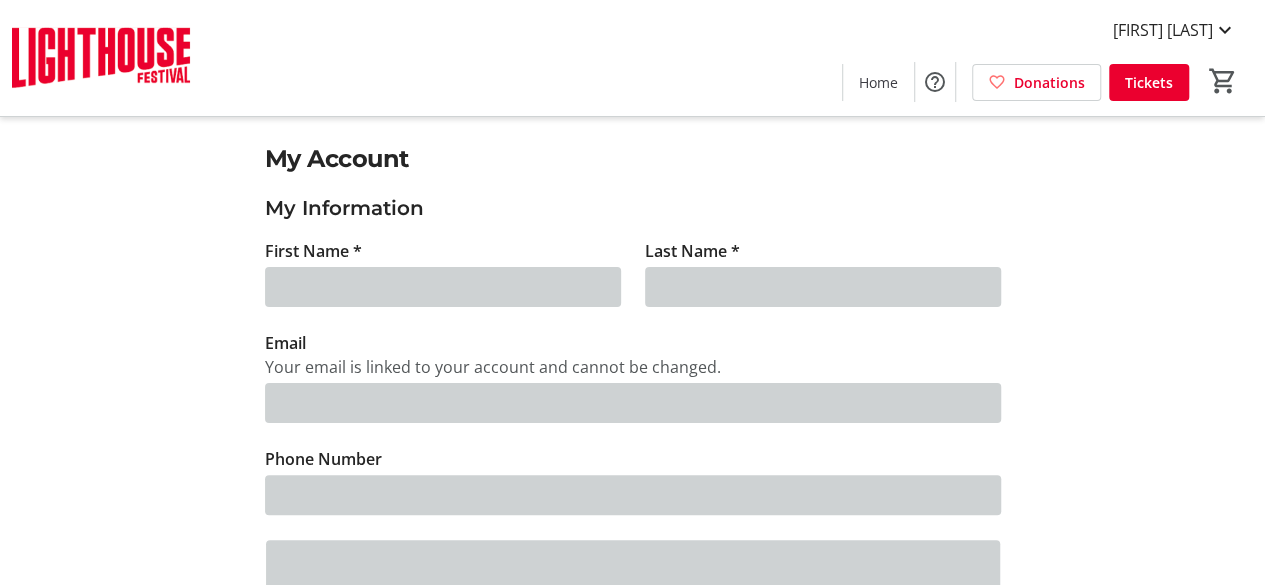 type on "[FIRST]" 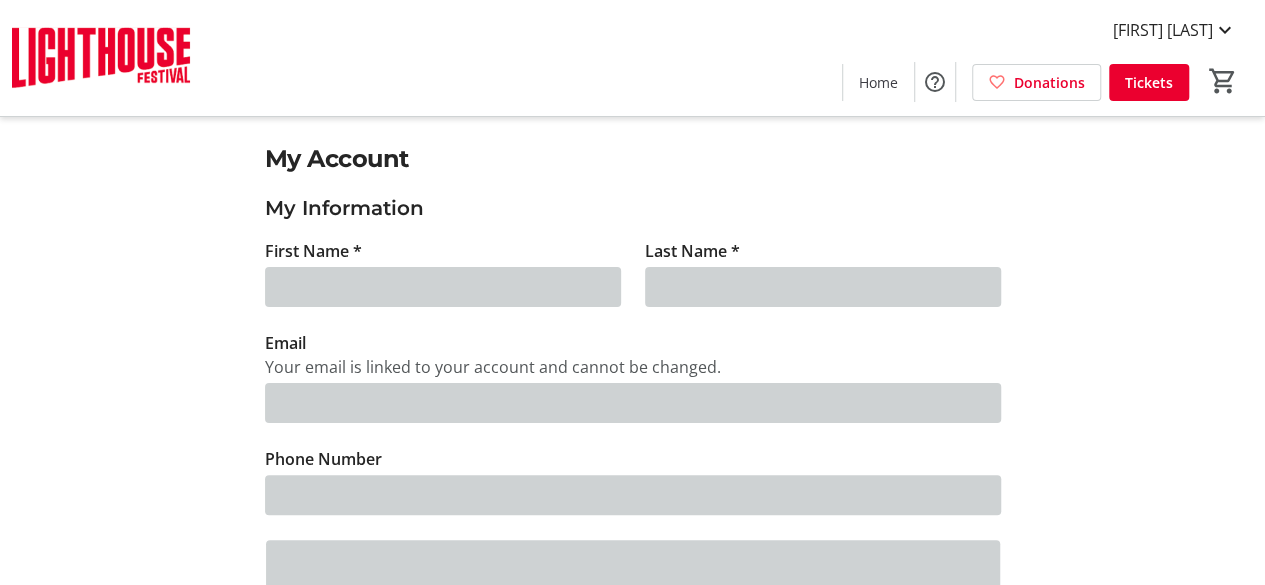 type on "[LAST]" 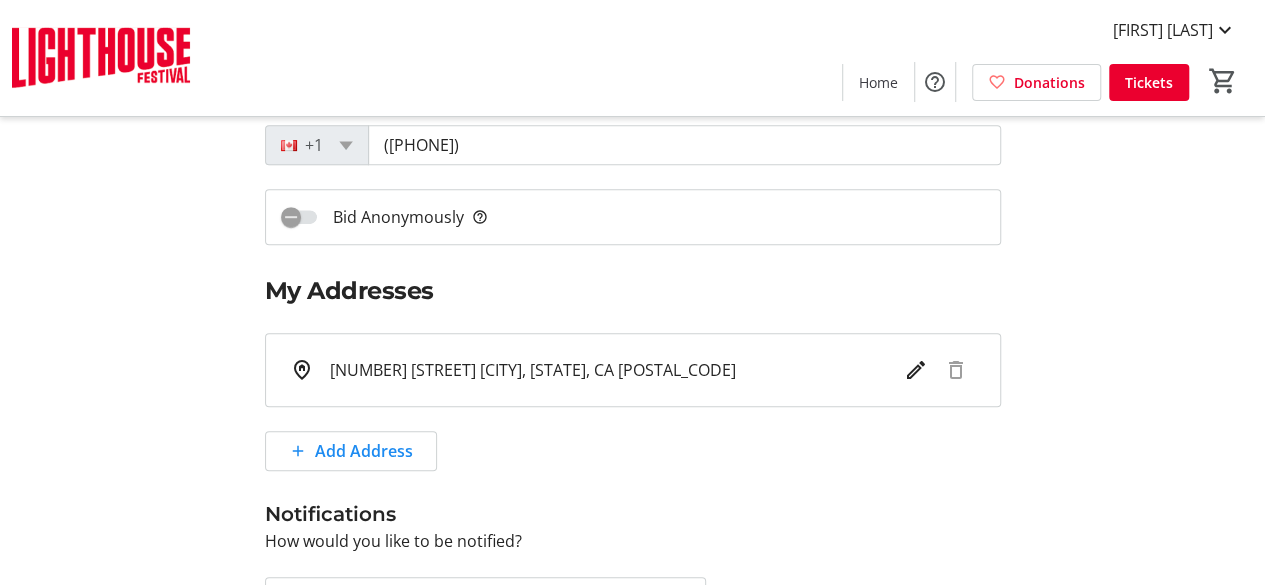 scroll, scrollTop: 494, scrollLeft: 0, axis: vertical 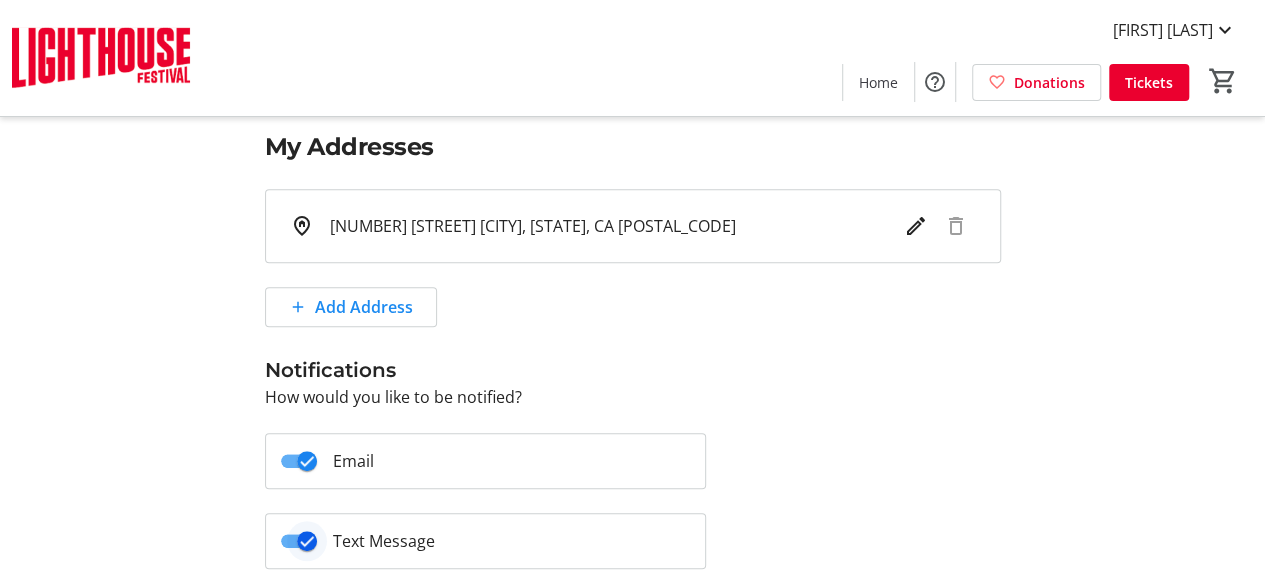 click 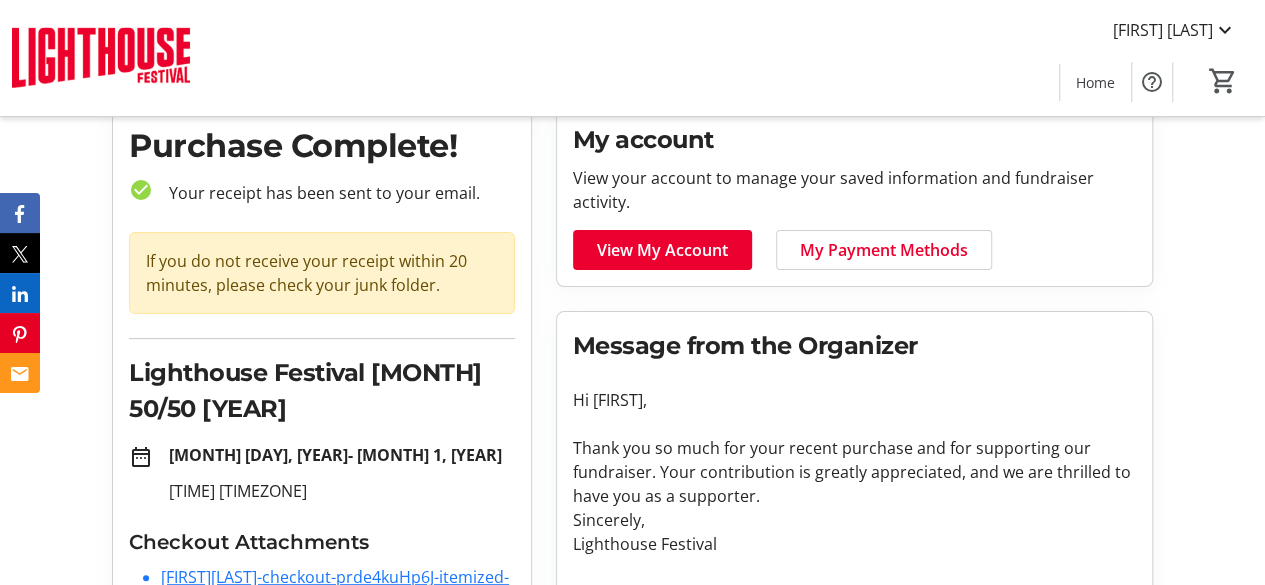 scroll, scrollTop: 200, scrollLeft: 0, axis: vertical 